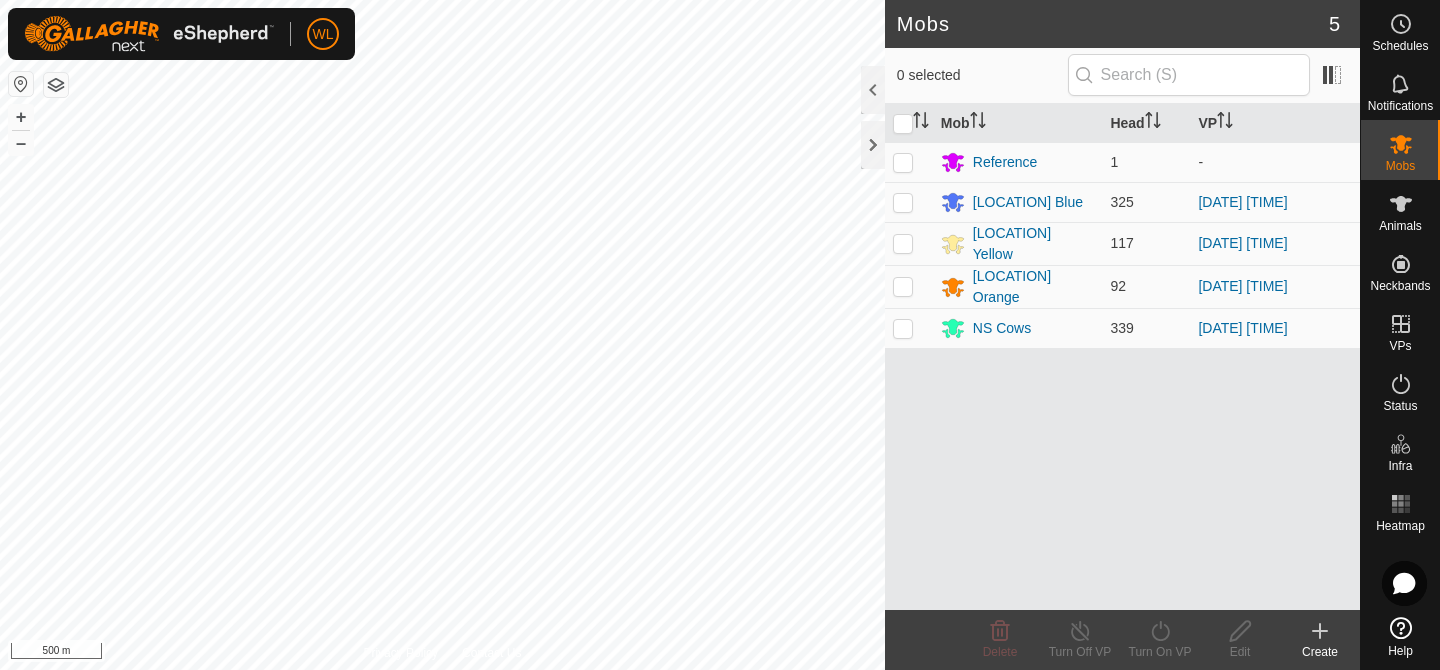 scroll, scrollTop: 0, scrollLeft: 0, axis: both 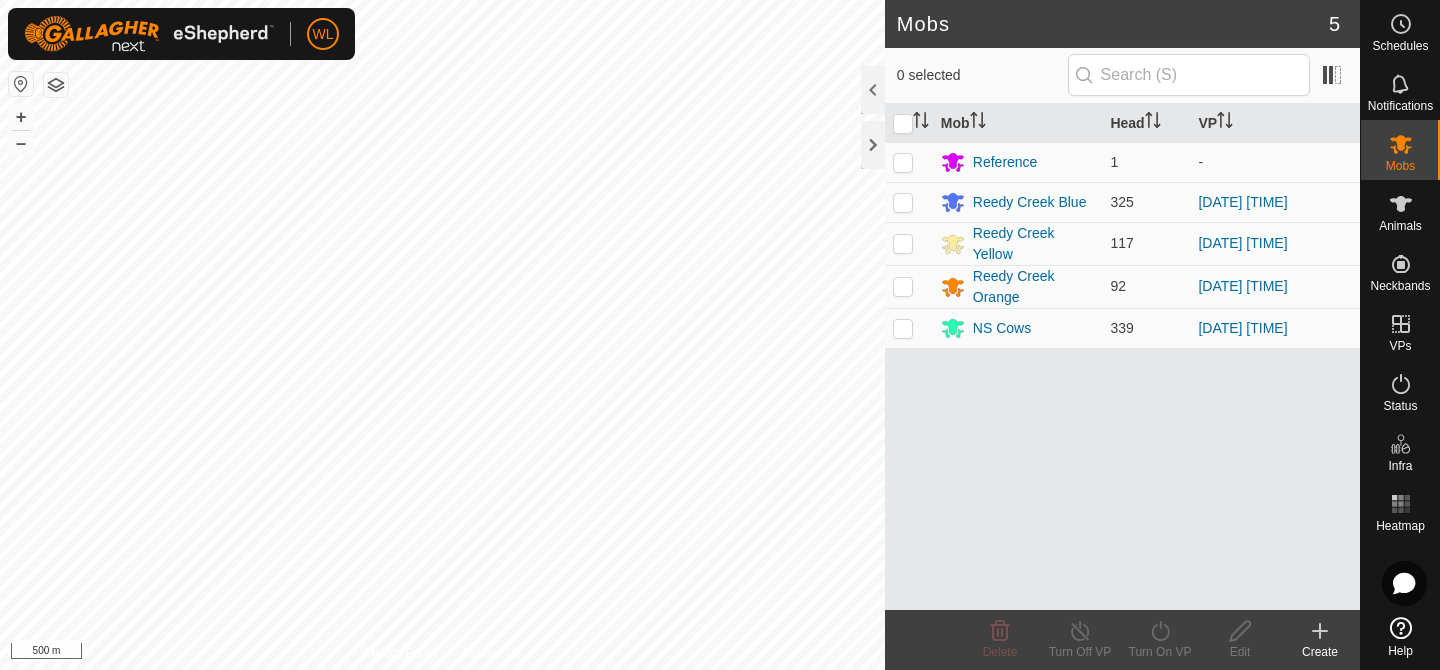 click on "WL Schedules Notifications Mobs Animals Neckbands VPs Status Infra Heatmap Help Mobs 5 0 selected Mob Head VP Reference 1 - Reedy Creek Blue 325 [DATE] [TIME] Reedy Creek Yellow 117 [DATE] [TIME] Reedy Creek Orange 92 [DATE] [TIME] NS Cows 339 [DATE] [TIME] Delete Turn Off VP Turn On VP Edit Create Privacy Policy Contact Us NB343466 [PHONE] Reedy Creek Orange [DATE] [TIME] + – ⇧ i 500 m" at bounding box center [720, 335] 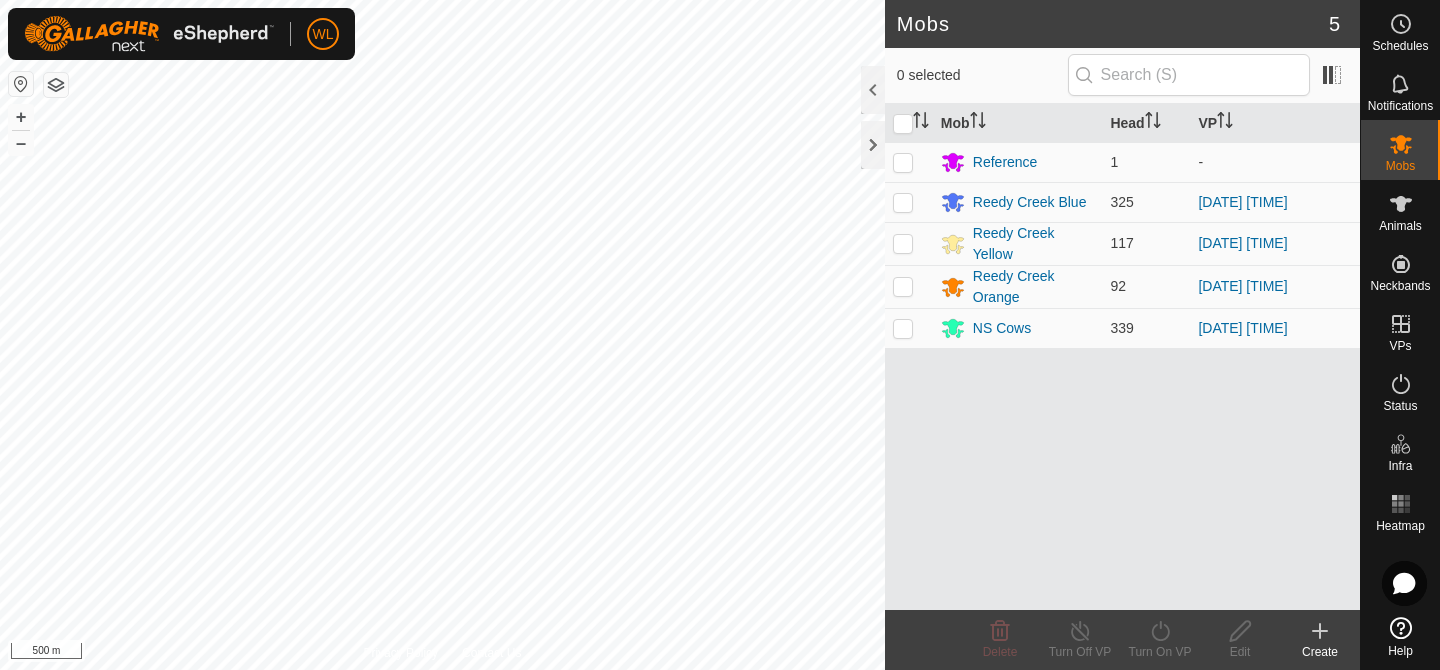 click on "WL Schedules Notifications Mobs Animals Neckbands VPs Status Infra Heatmap Help Mobs 5 0 selected Mob Head VP Reference 1 - Reedy Creek Blue 325 [DATE] [TIME] Reedy Creek Yellow 117 [DATE] [TIME] Reedy Creek Orange 92 [DATE] [TIME] NS Cows 339 [DATE] [TIME] Delete Turn Off VP Turn On VP Edit Create Privacy Policy Contact Us NB343466 [PHONE] Reedy Creek Orange [DATE] [TIME] + – ⇧ i 500 m" at bounding box center (720, 335) 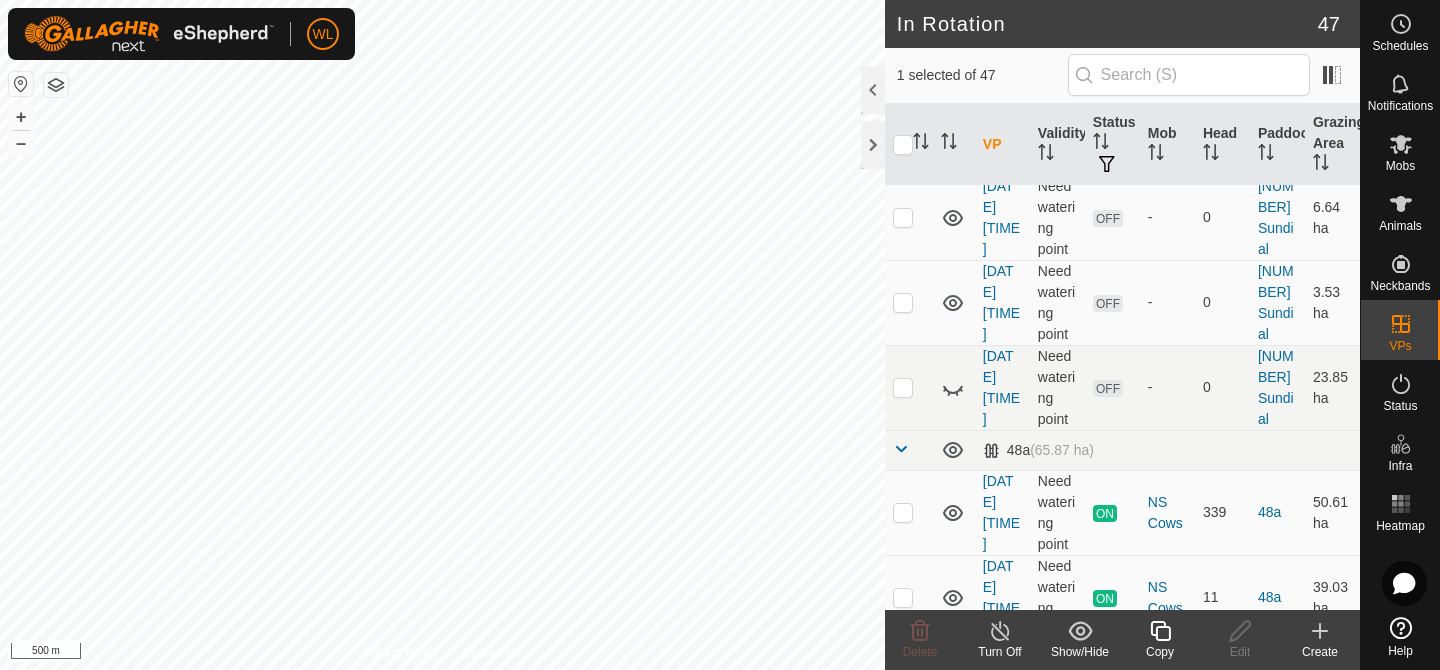 scroll, scrollTop: 2950, scrollLeft: 0, axis: vertical 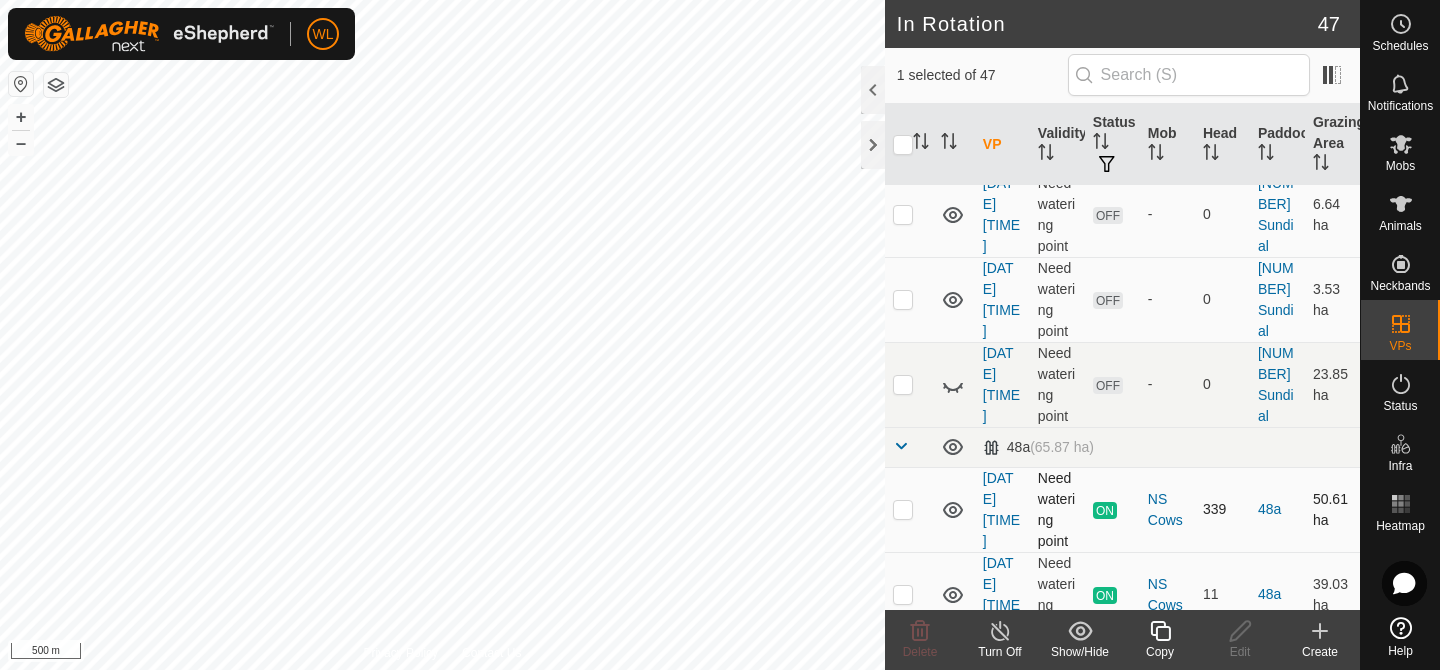 click at bounding box center [903, 509] 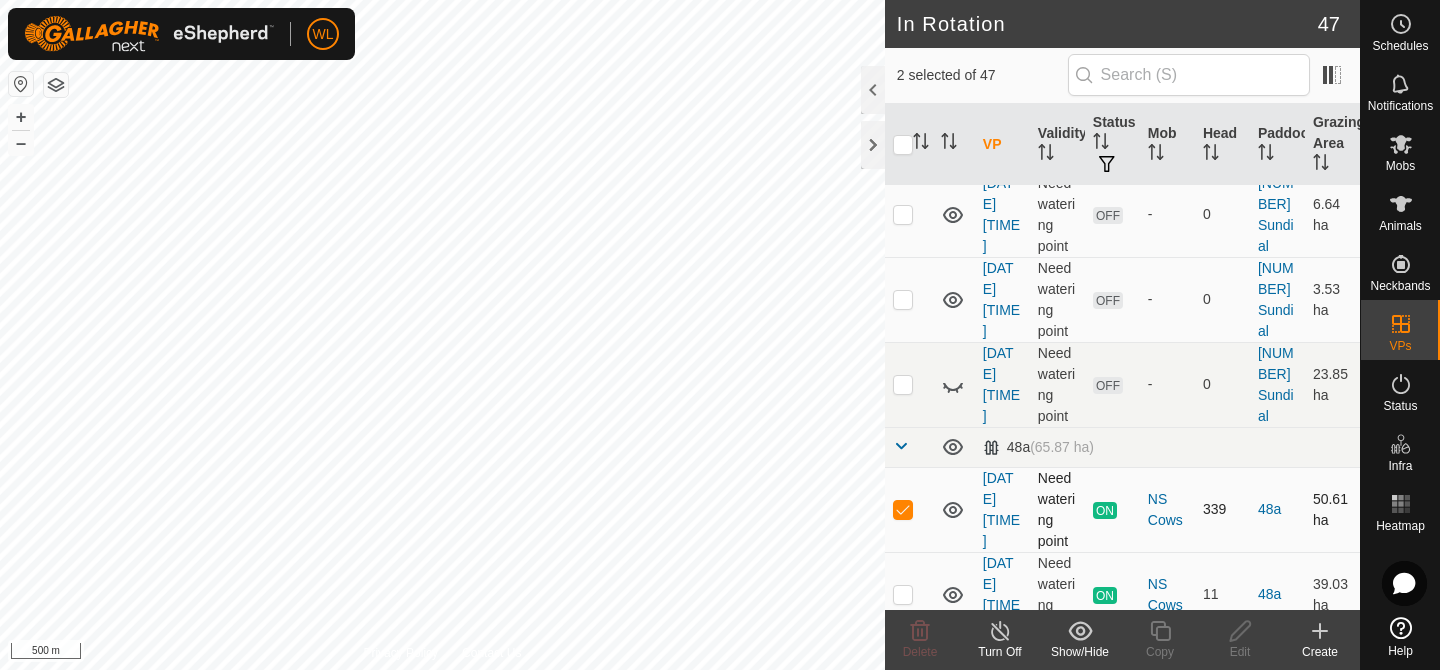 click at bounding box center (903, 509) 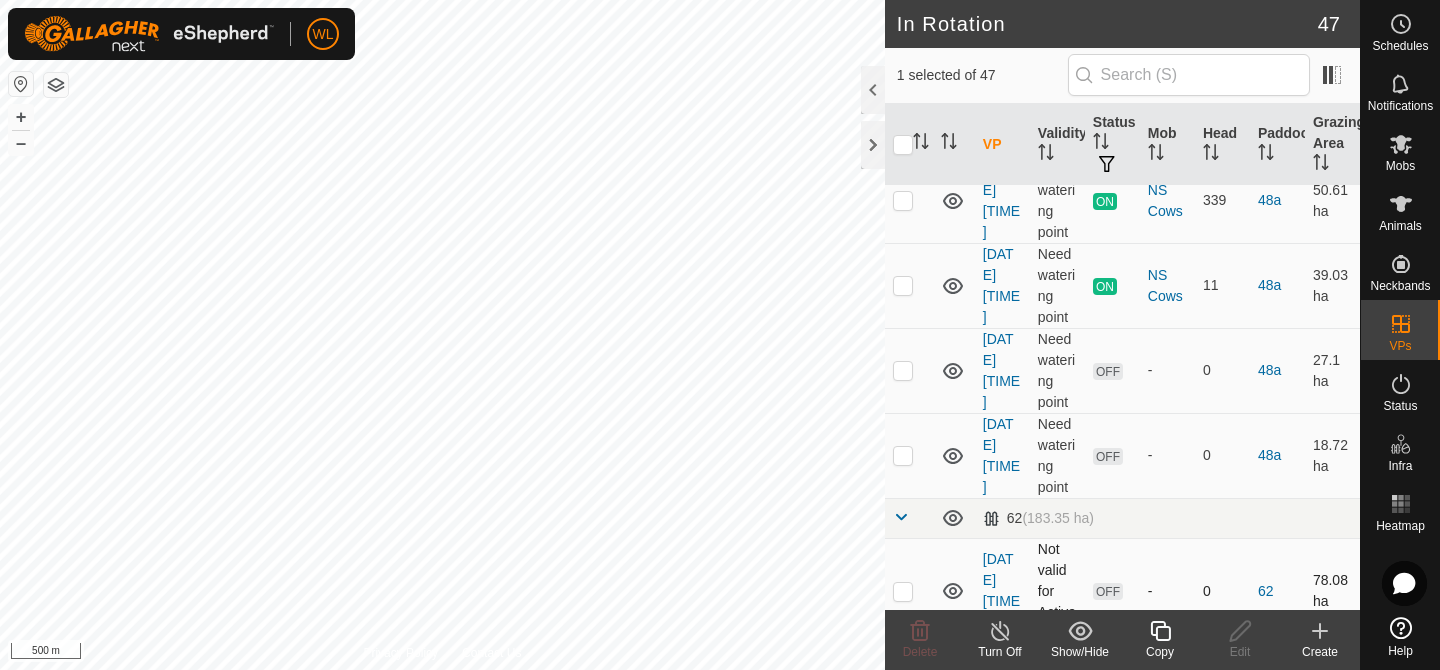 scroll, scrollTop: 3257, scrollLeft: 0, axis: vertical 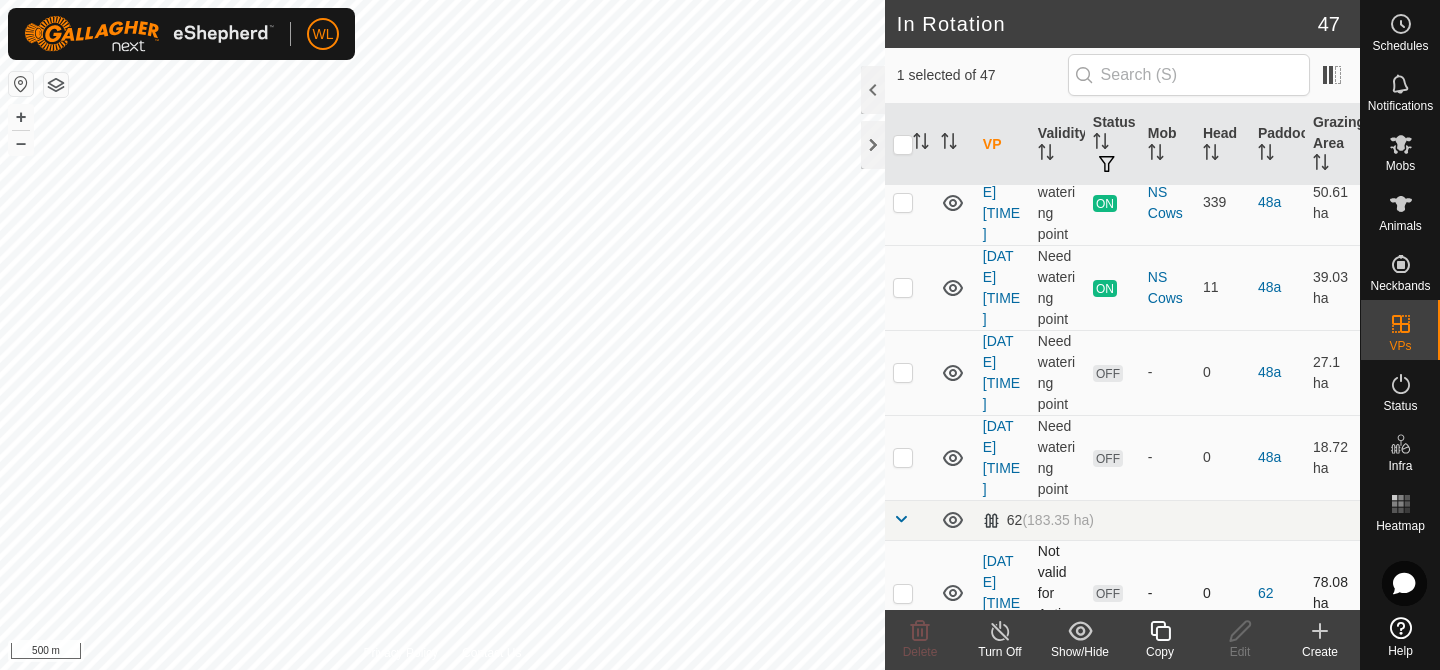 click at bounding box center [903, 593] 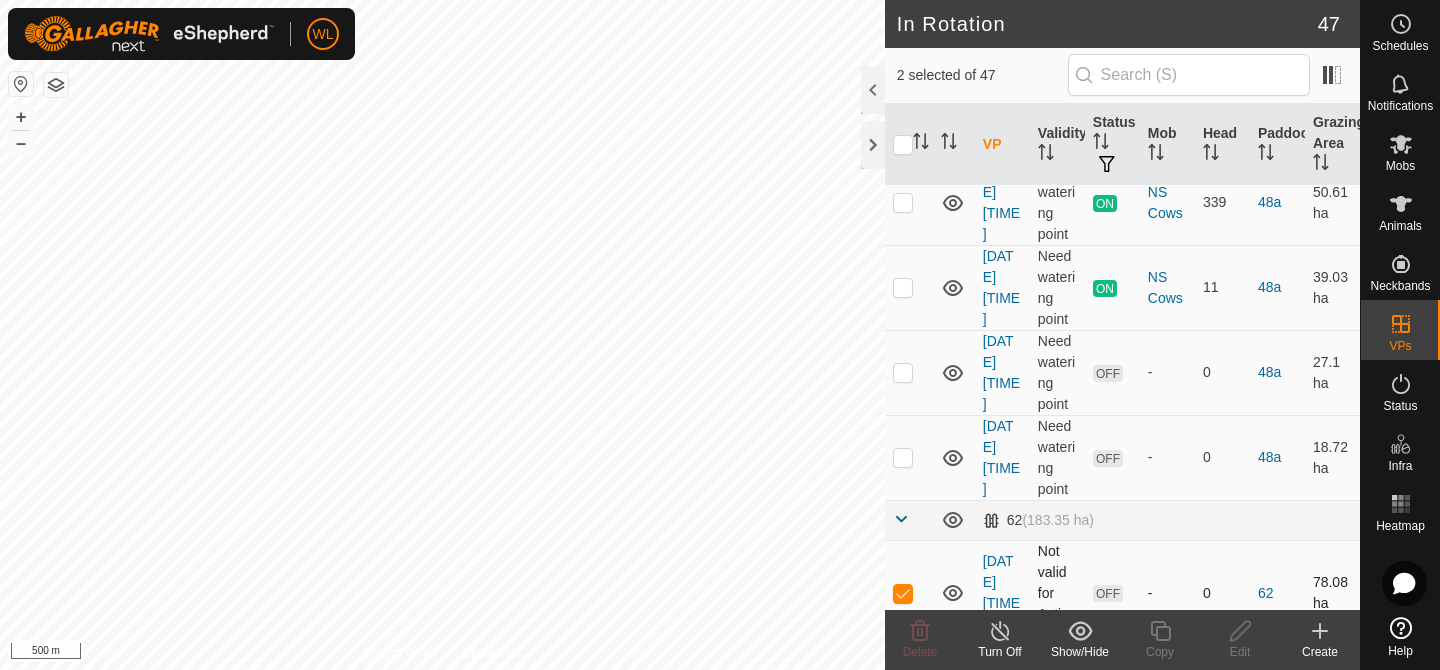 checkbox on "false" 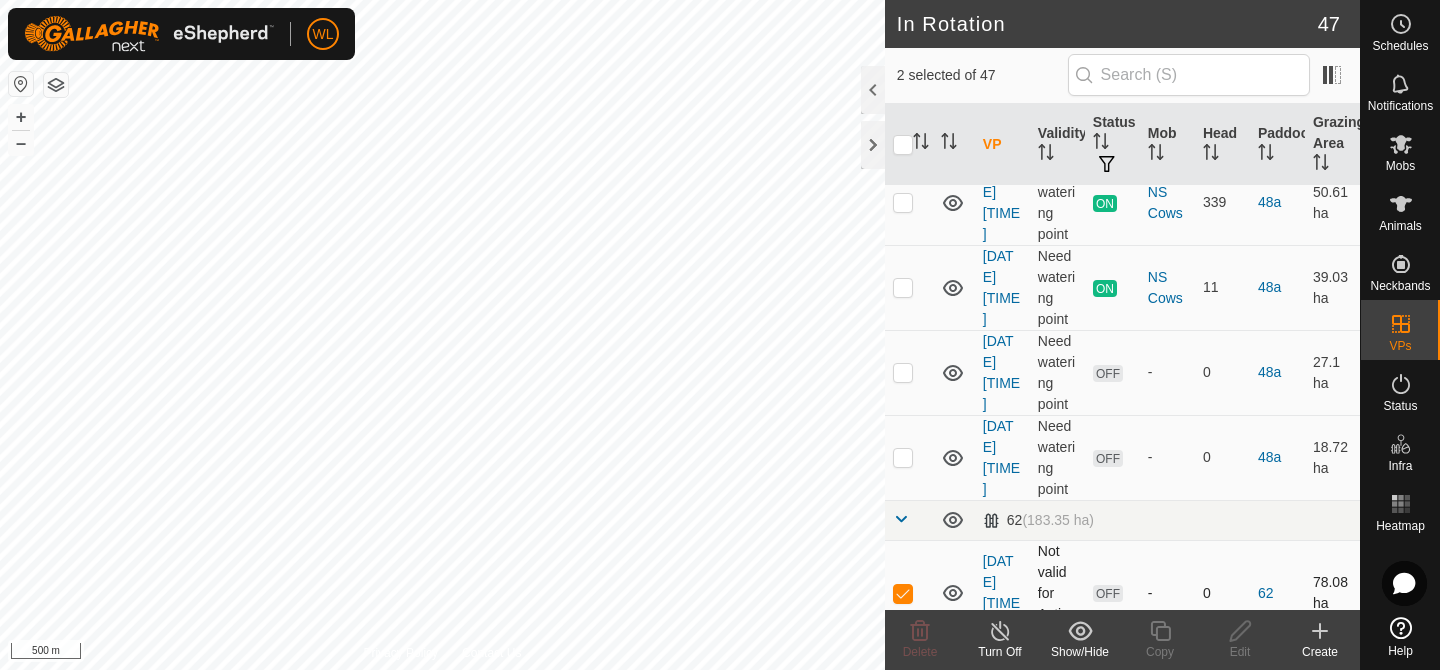 checkbox on "false" 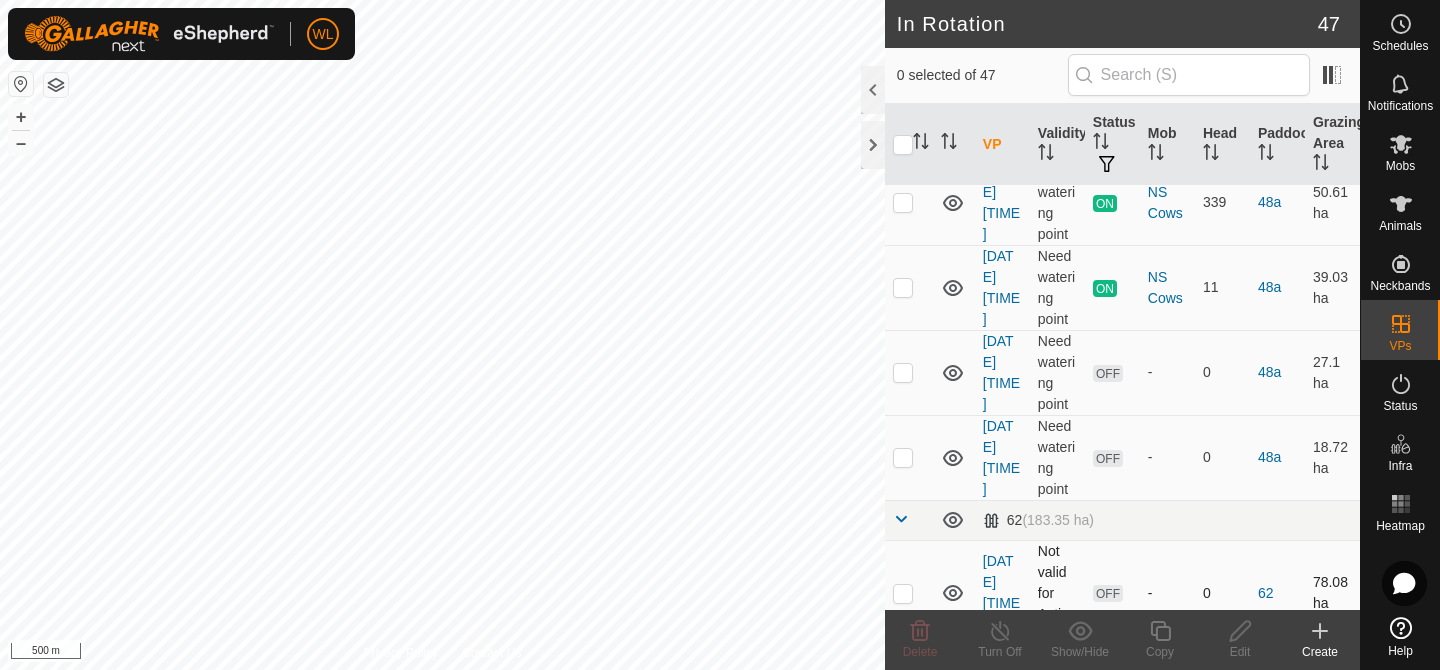 click at bounding box center (909, 593) 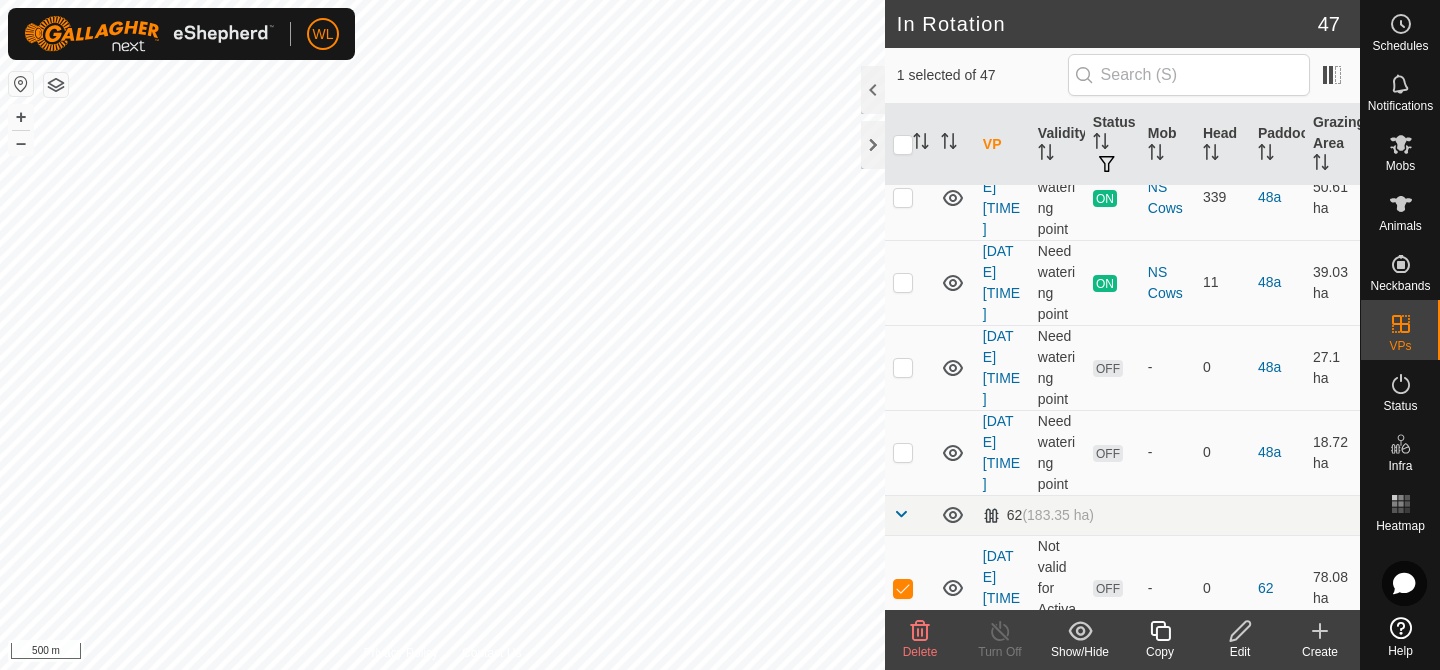 scroll, scrollTop: 3268, scrollLeft: 0, axis: vertical 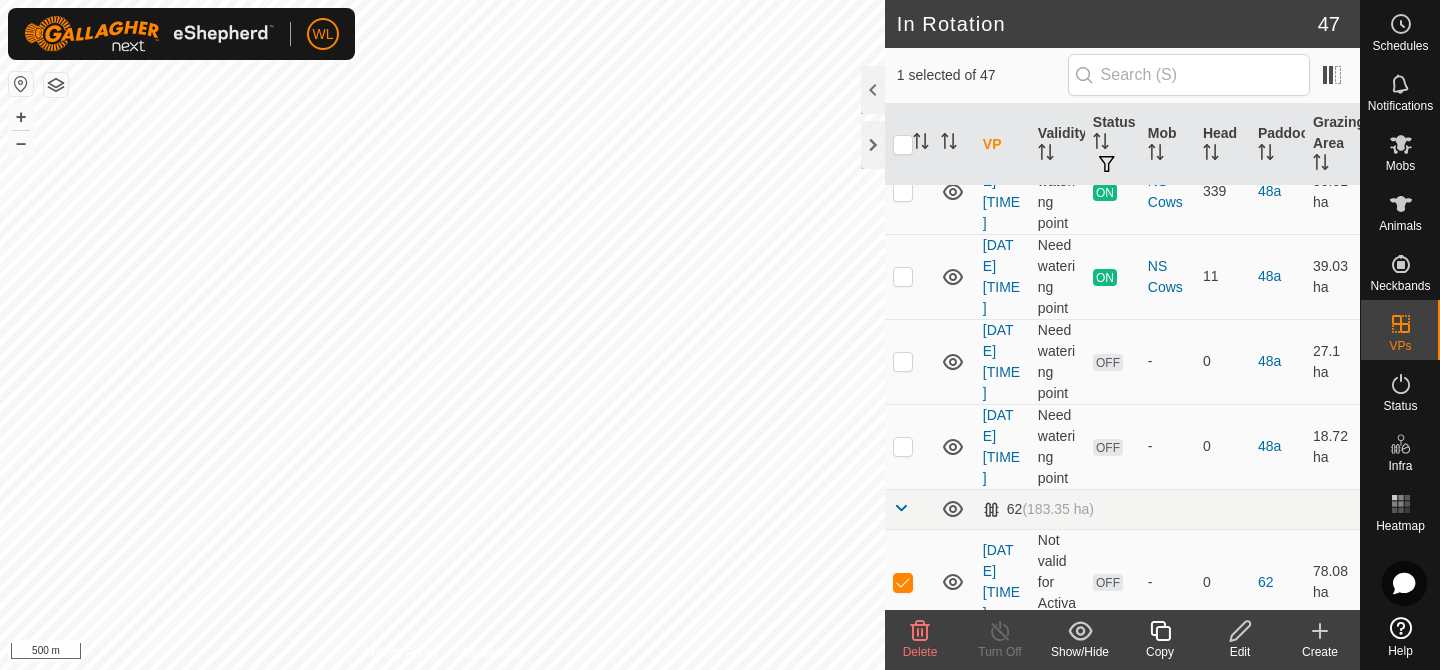 click at bounding box center (903, 677) 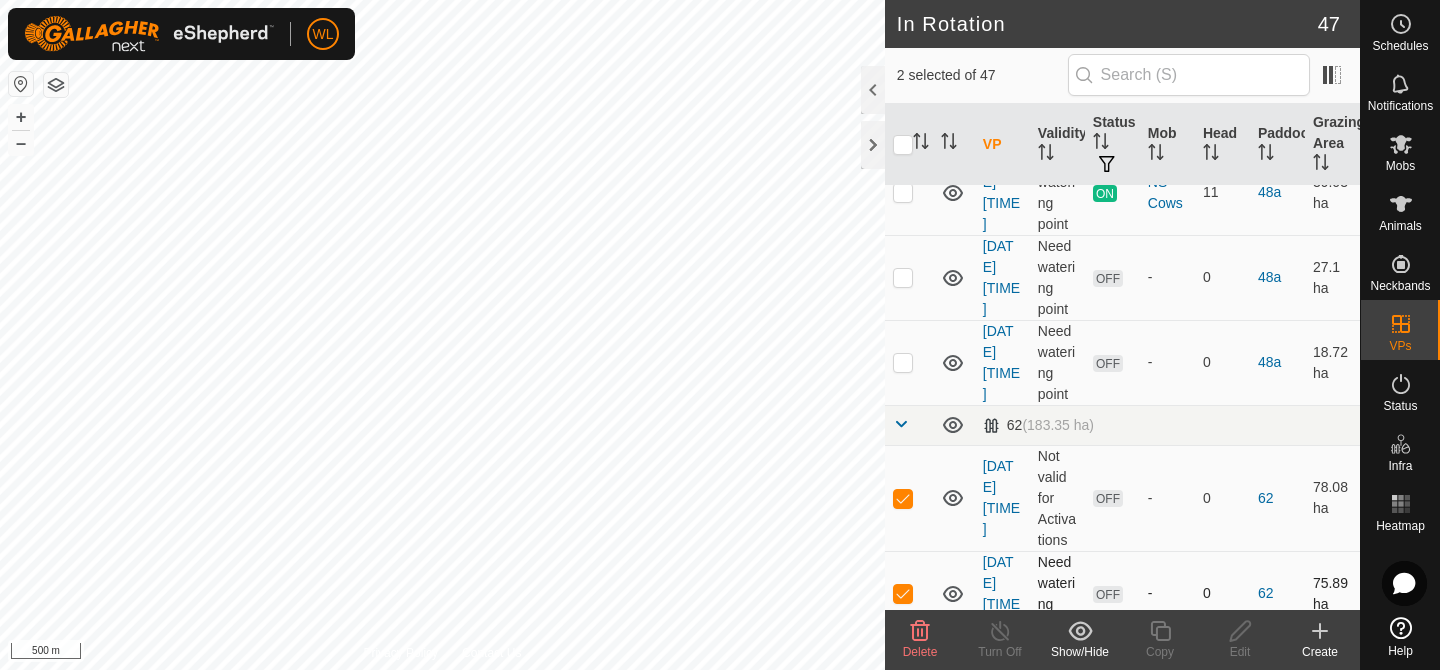 scroll, scrollTop: 3353, scrollLeft: 0, axis: vertical 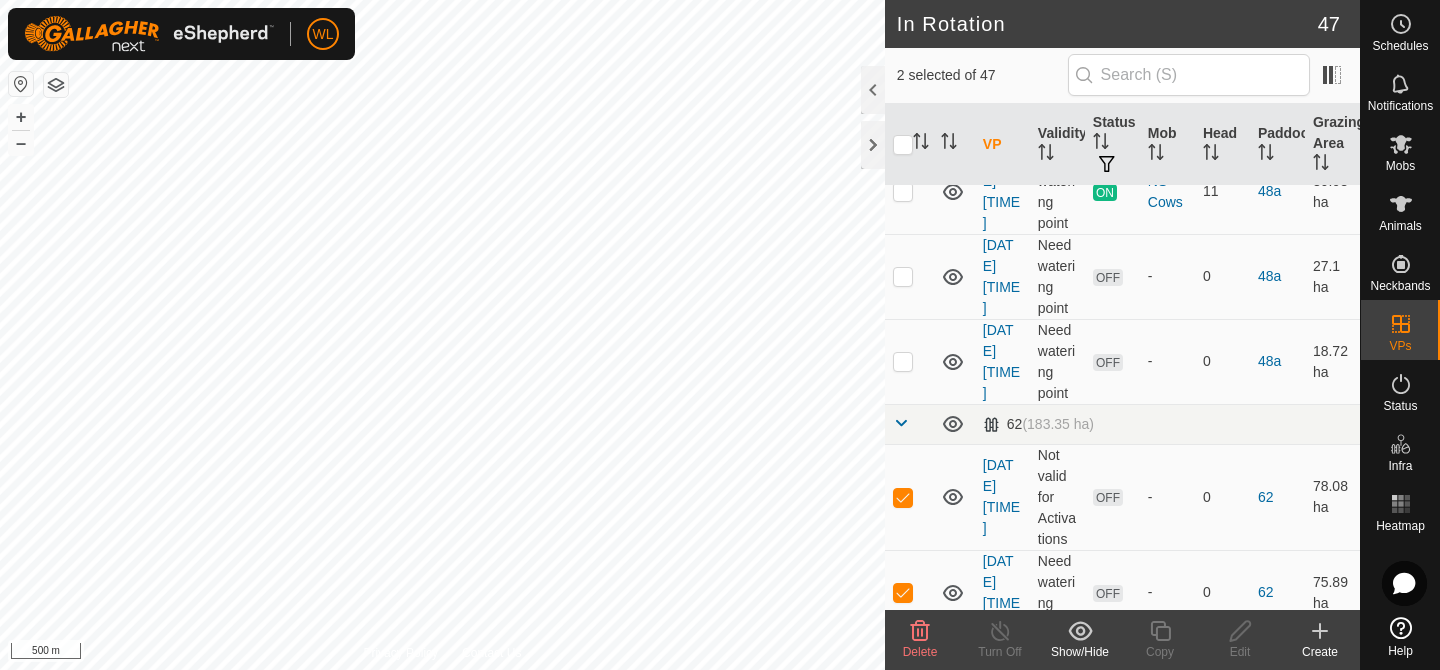 click at bounding box center [903, 677] 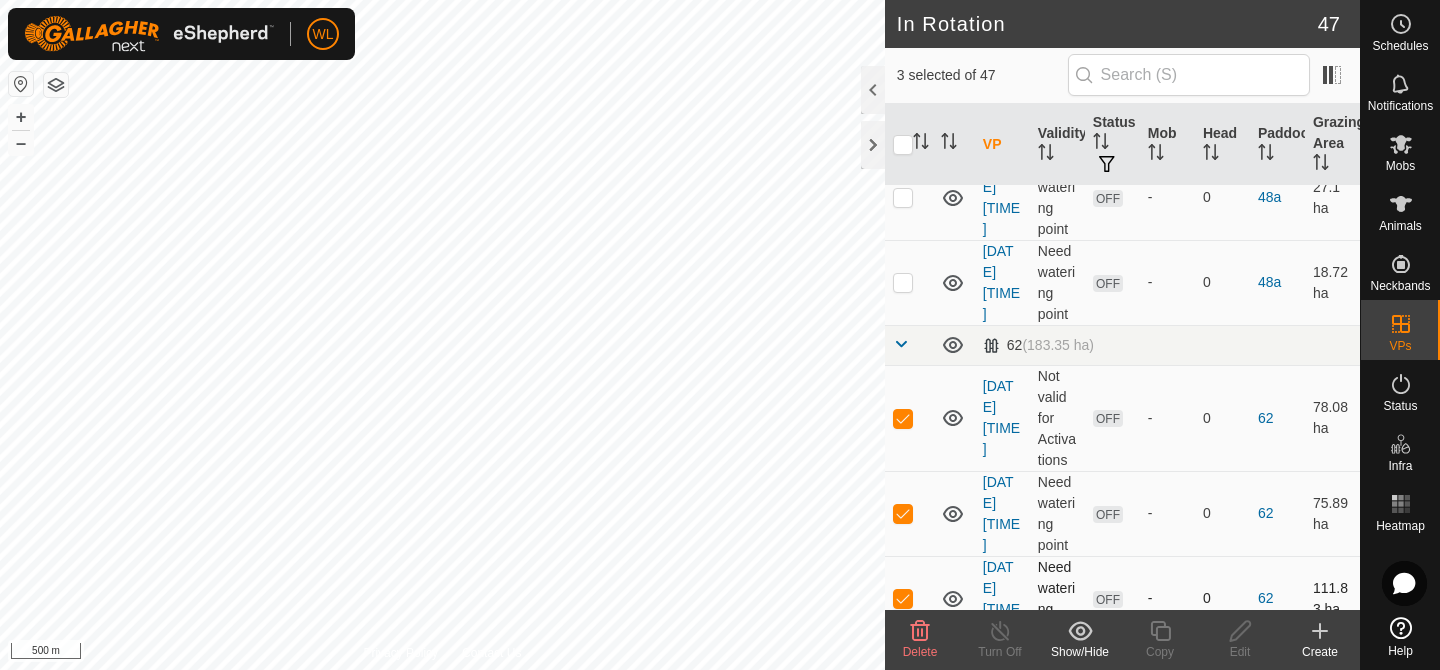 click at bounding box center [903, 683] 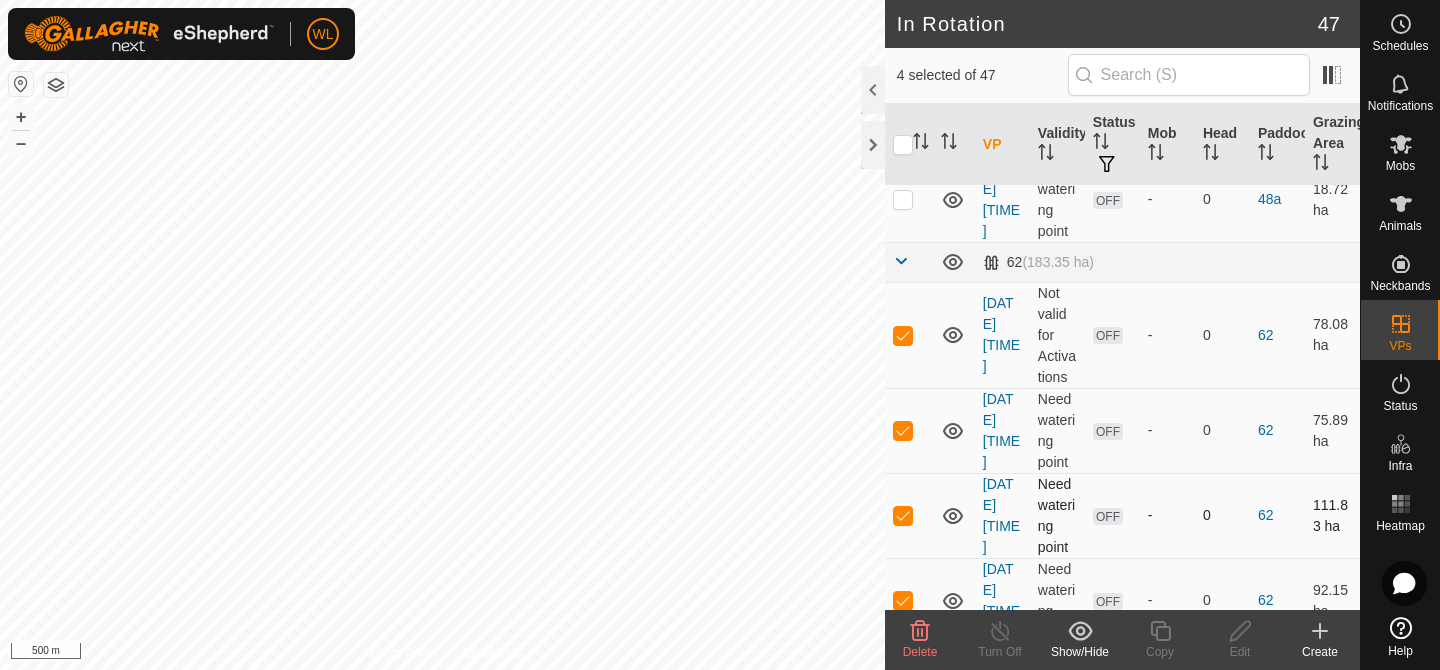 scroll, scrollTop: 3530, scrollLeft: 0, axis: vertical 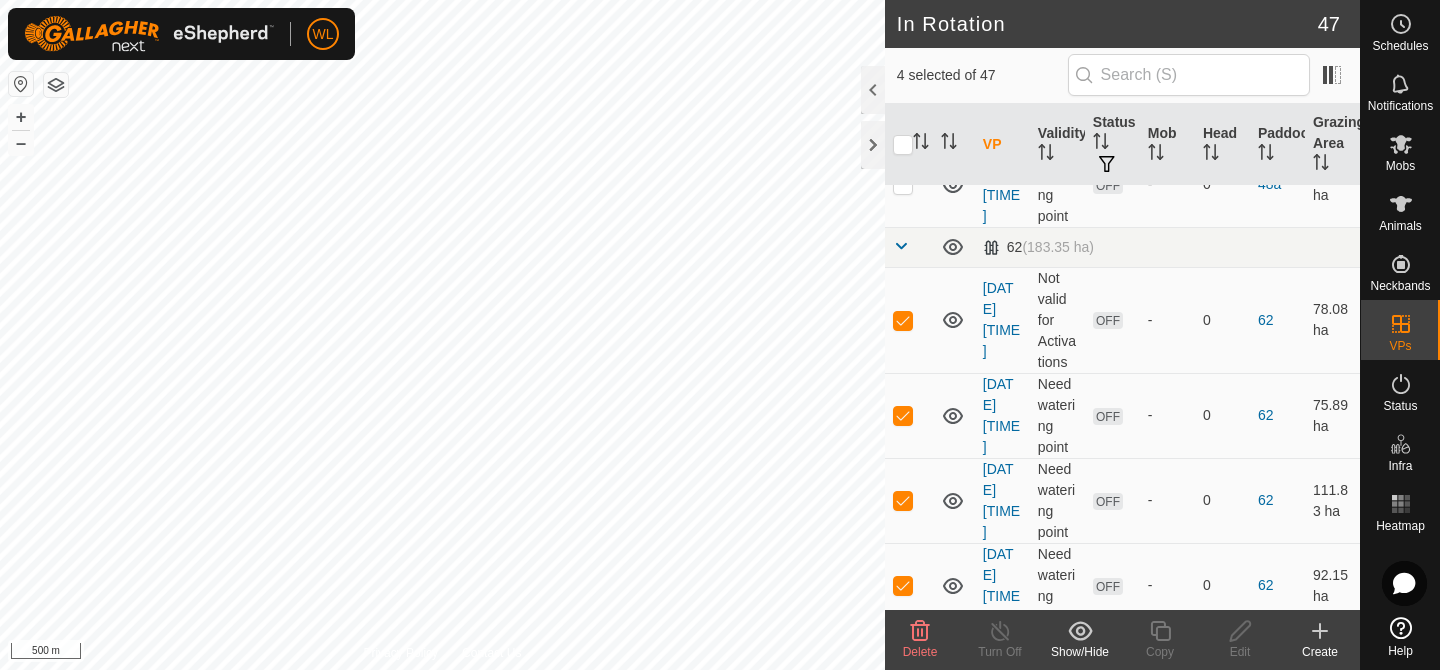 click at bounding box center [903, 670] 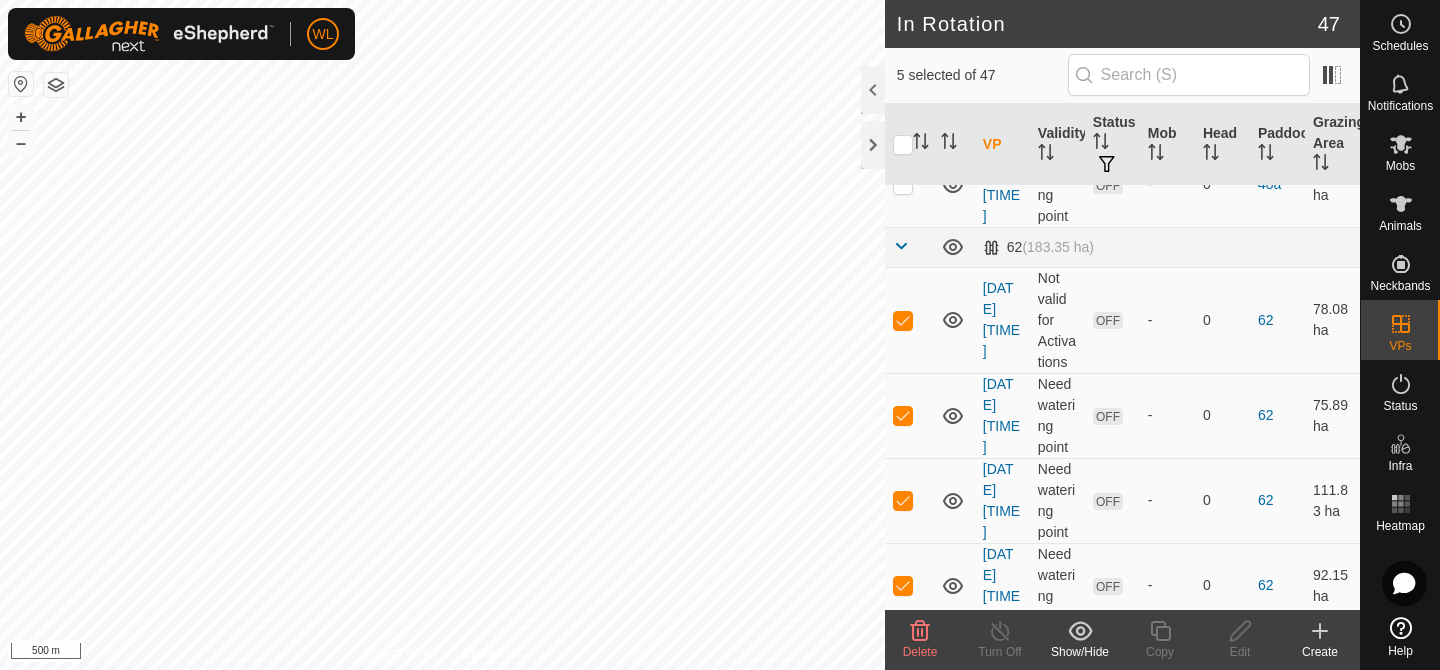 click at bounding box center (903, 755) 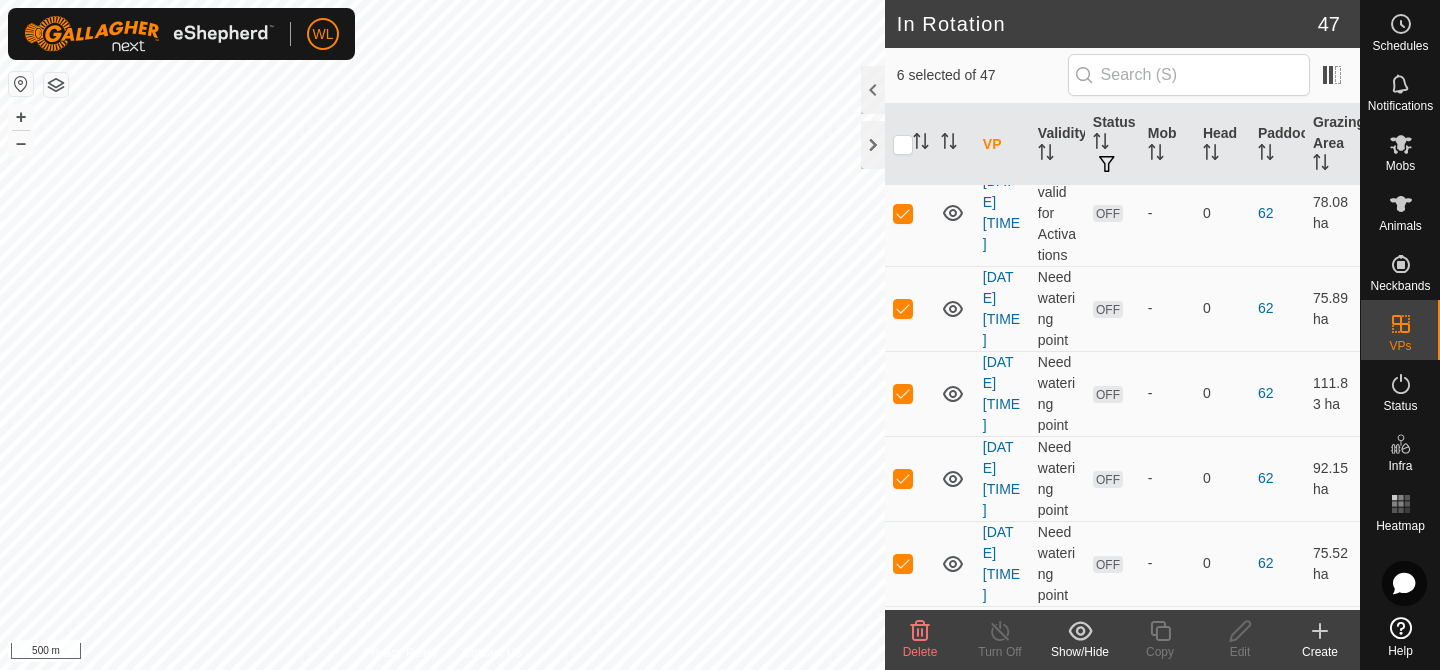scroll, scrollTop: 3651, scrollLeft: 0, axis: vertical 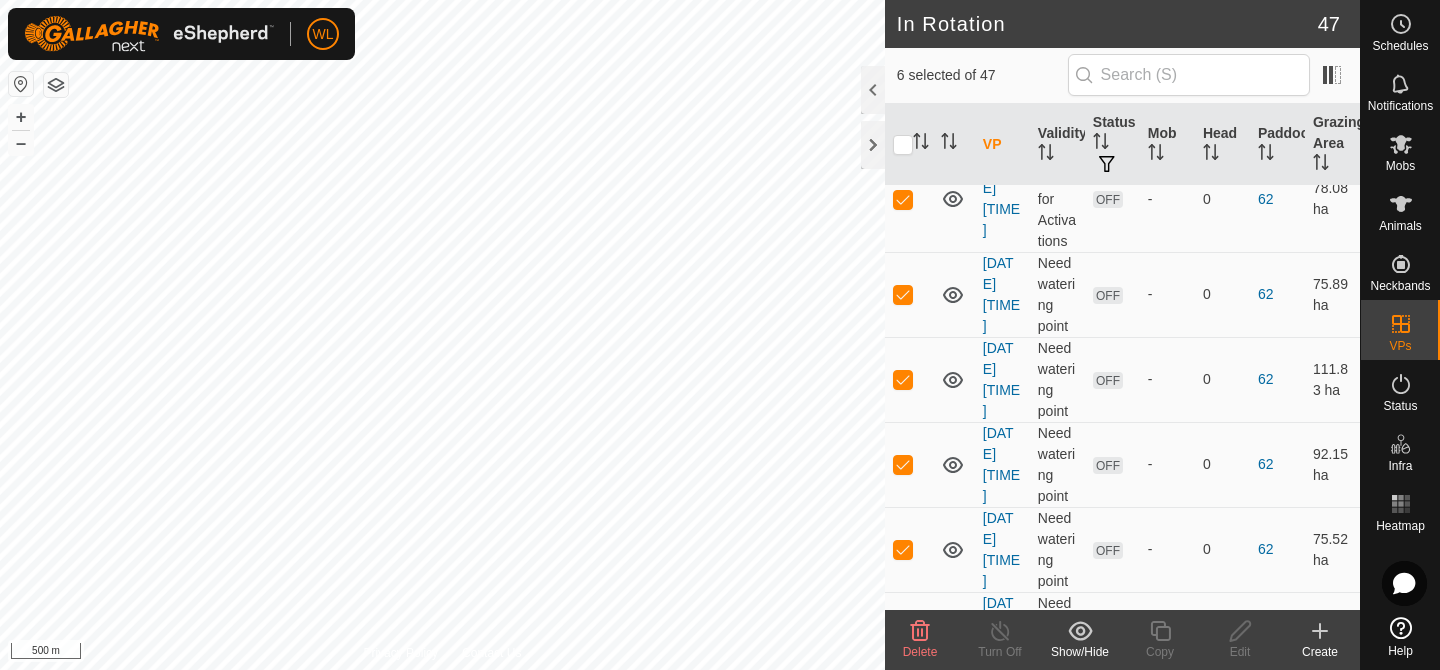 click at bounding box center [903, 719] 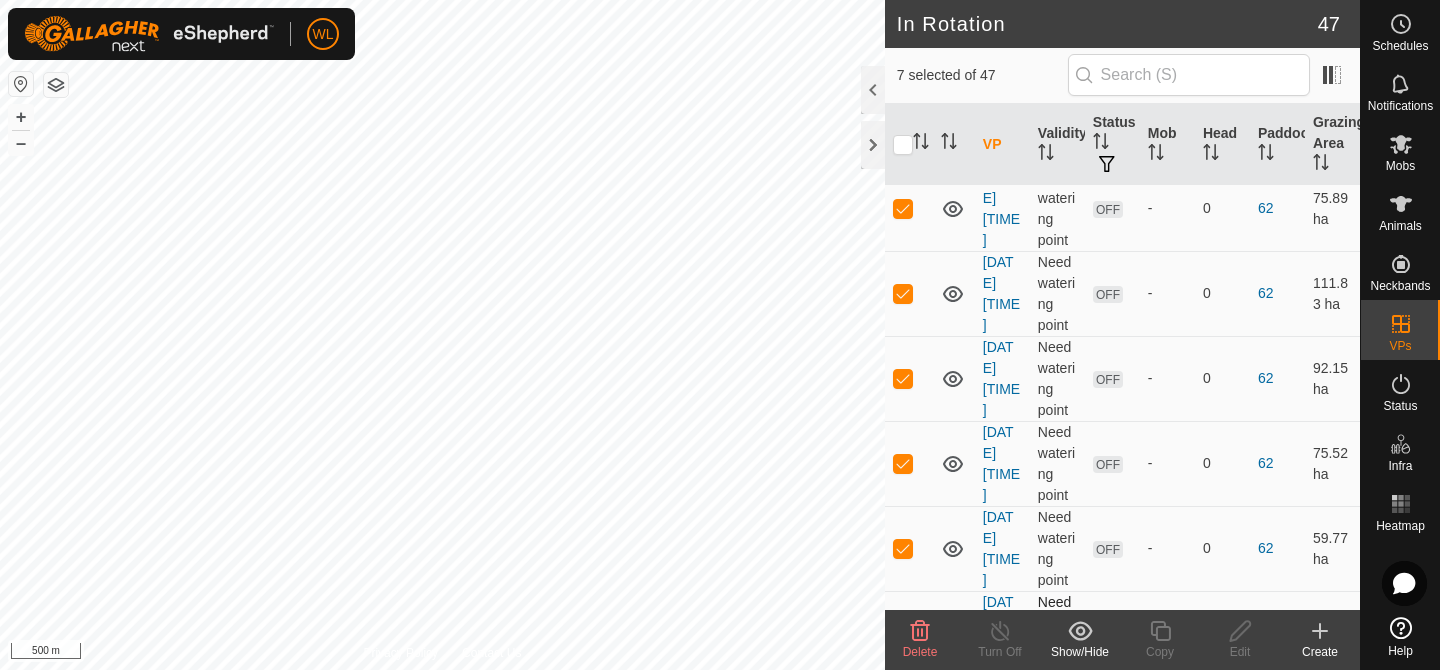 scroll, scrollTop: 3740, scrollLeft: 0, axis: vertical 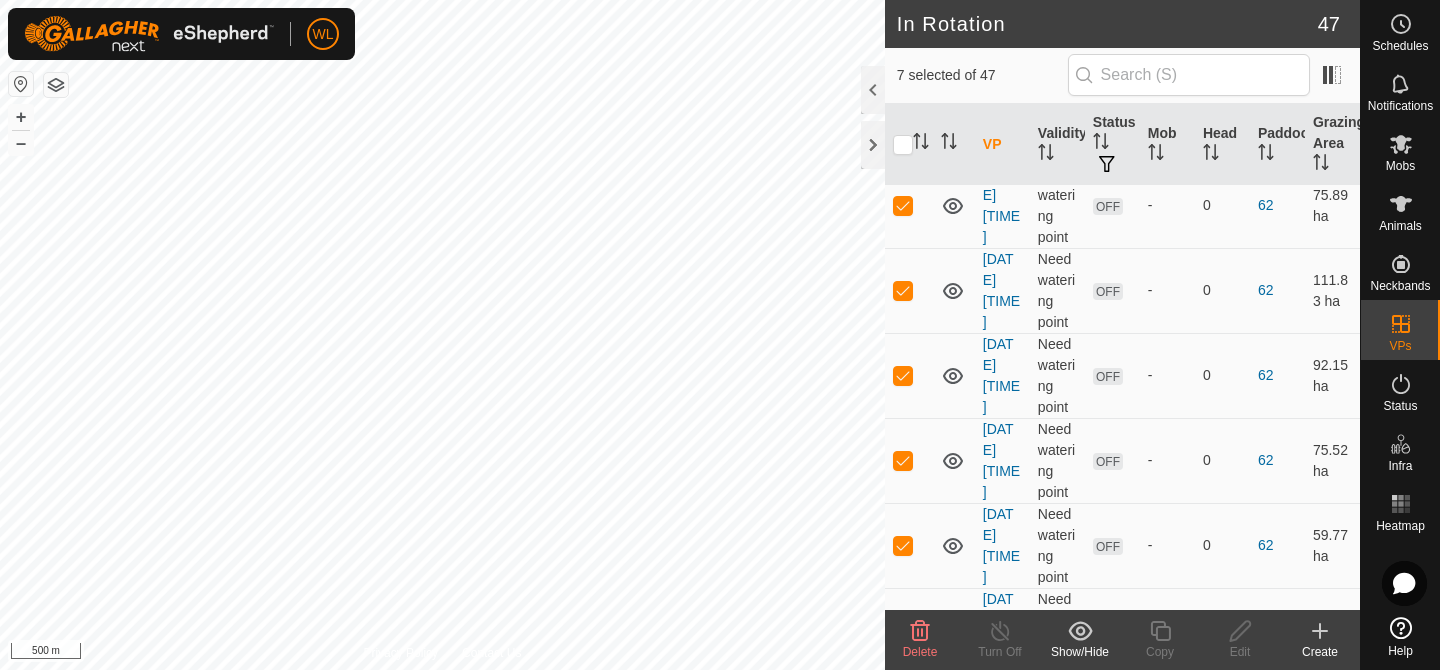 click at bounding box center (903, 715) 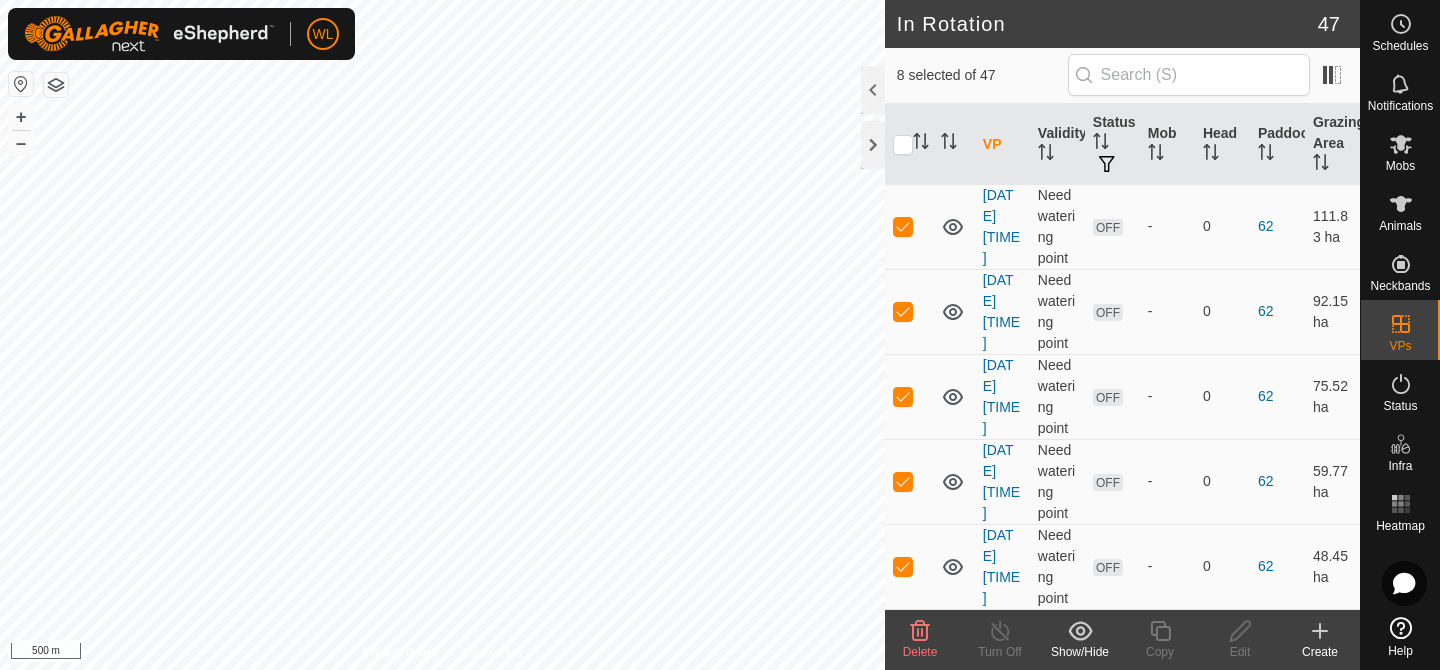click at bounding box center [903, 736] 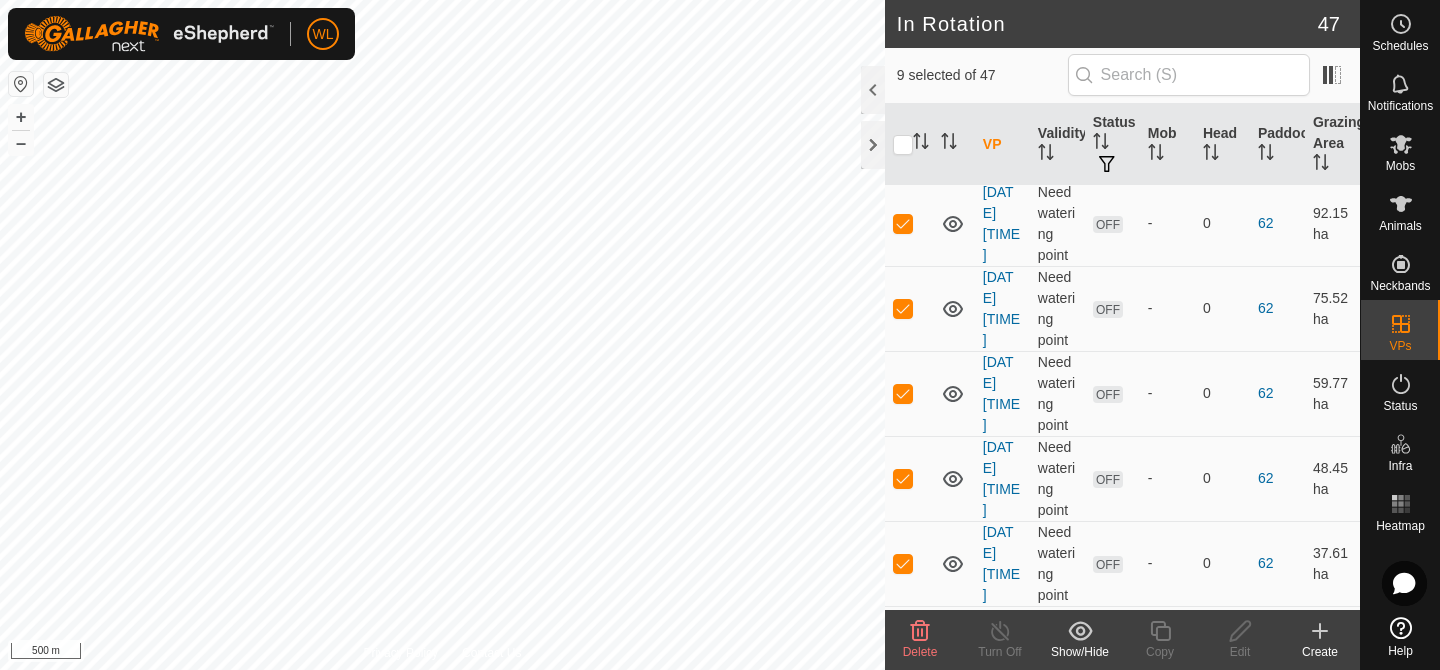 click at bounding box center (903, 733) 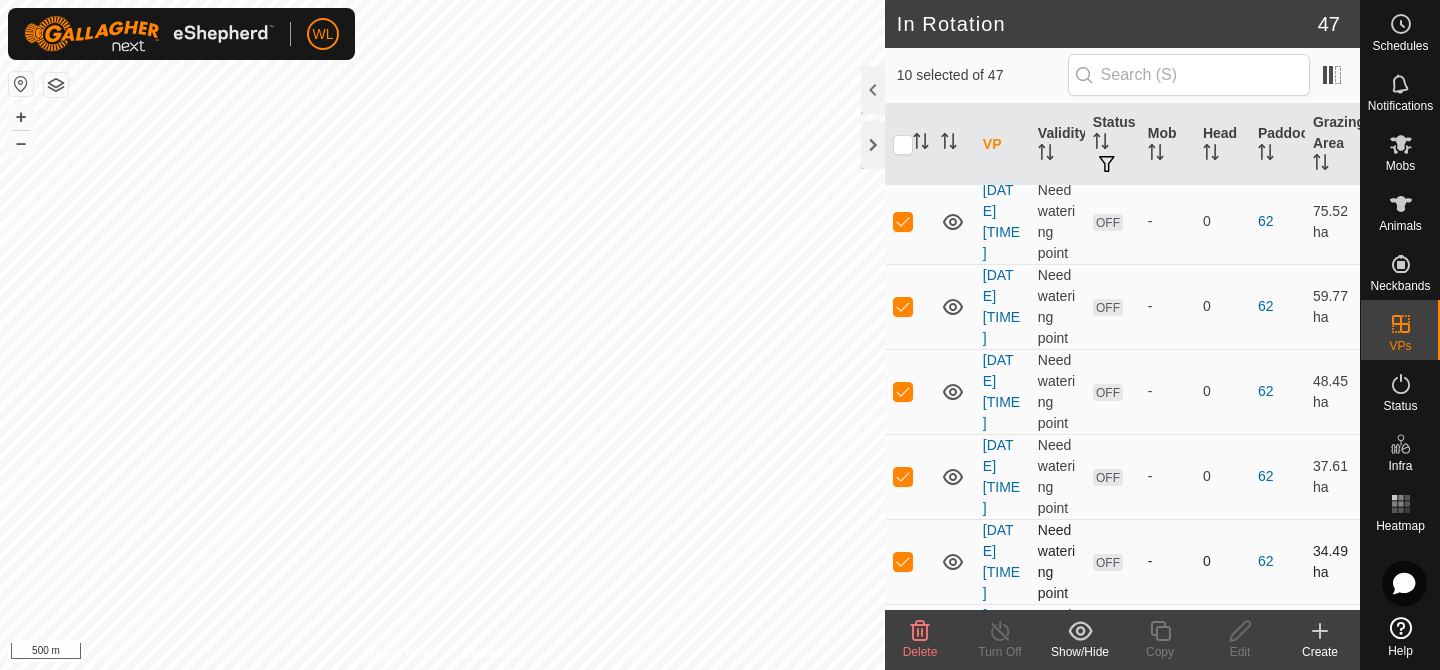 click at bounding box center [903, 731] 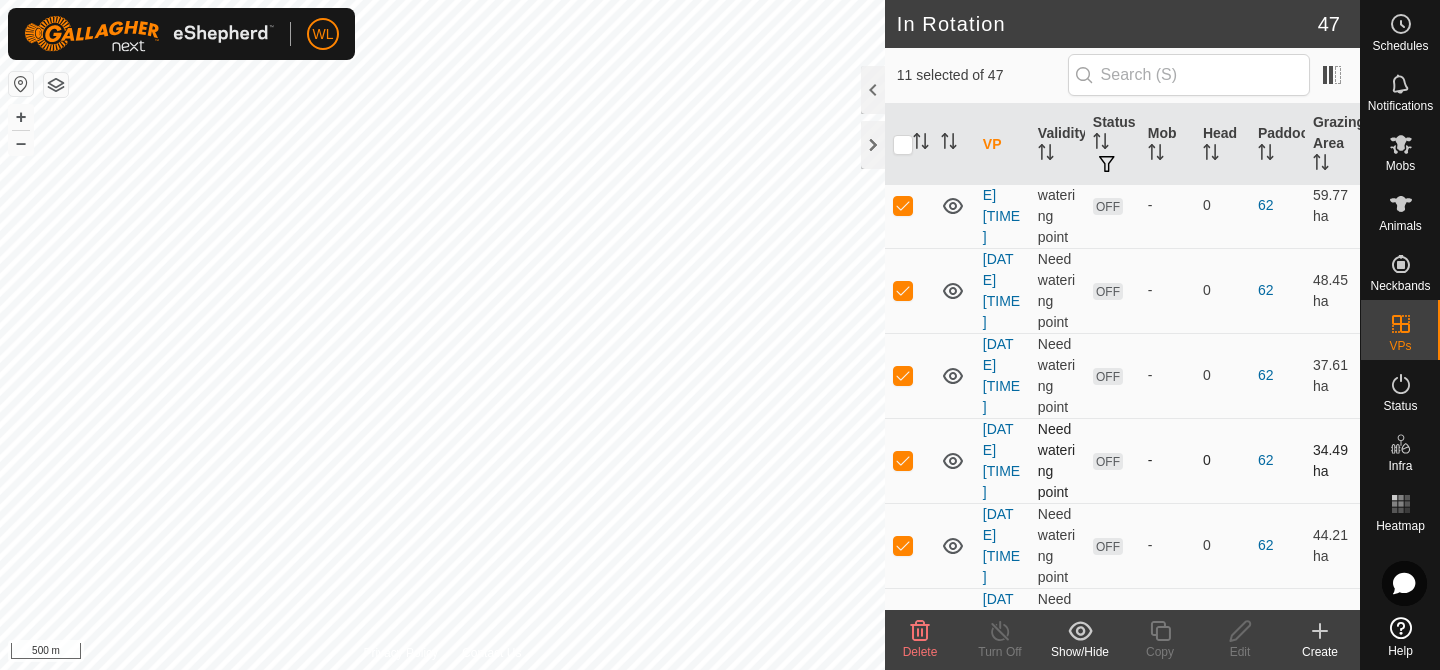 scroll, scrollTop: 4085, scrollLeft: 0, axis: vertical 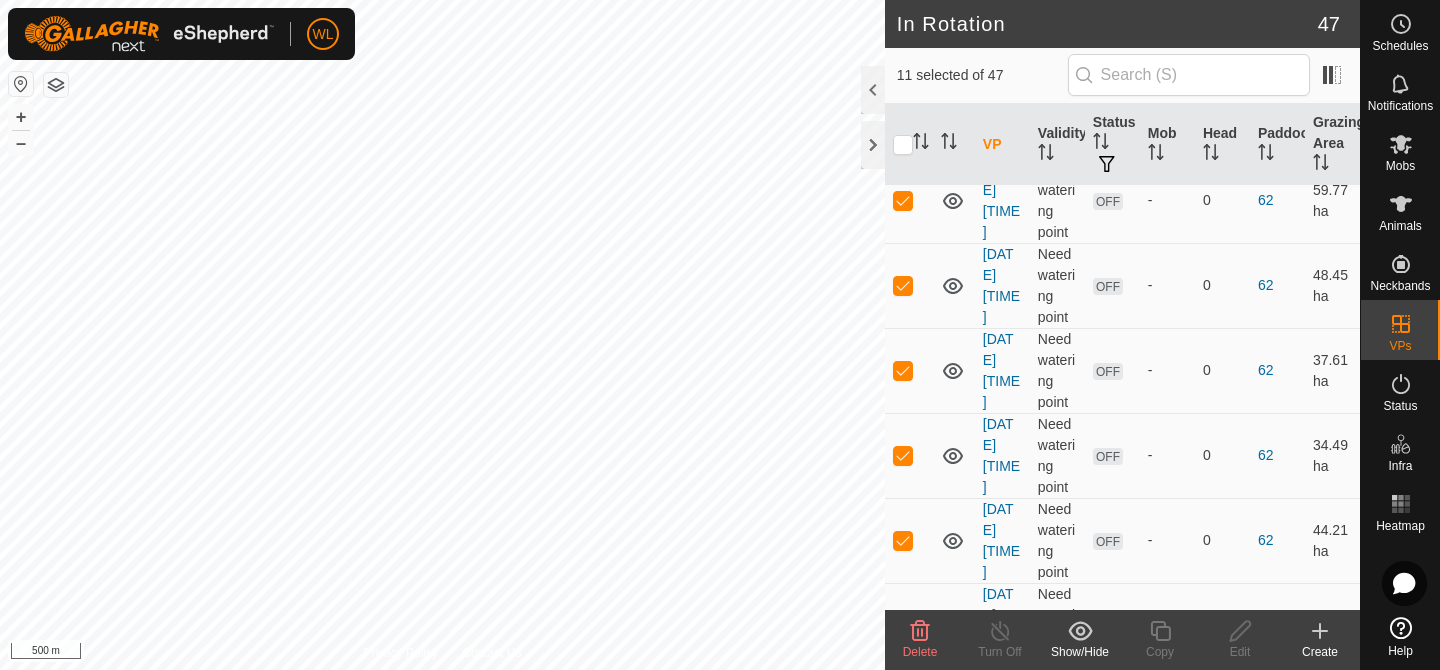 click at bounding box center [903, 710] 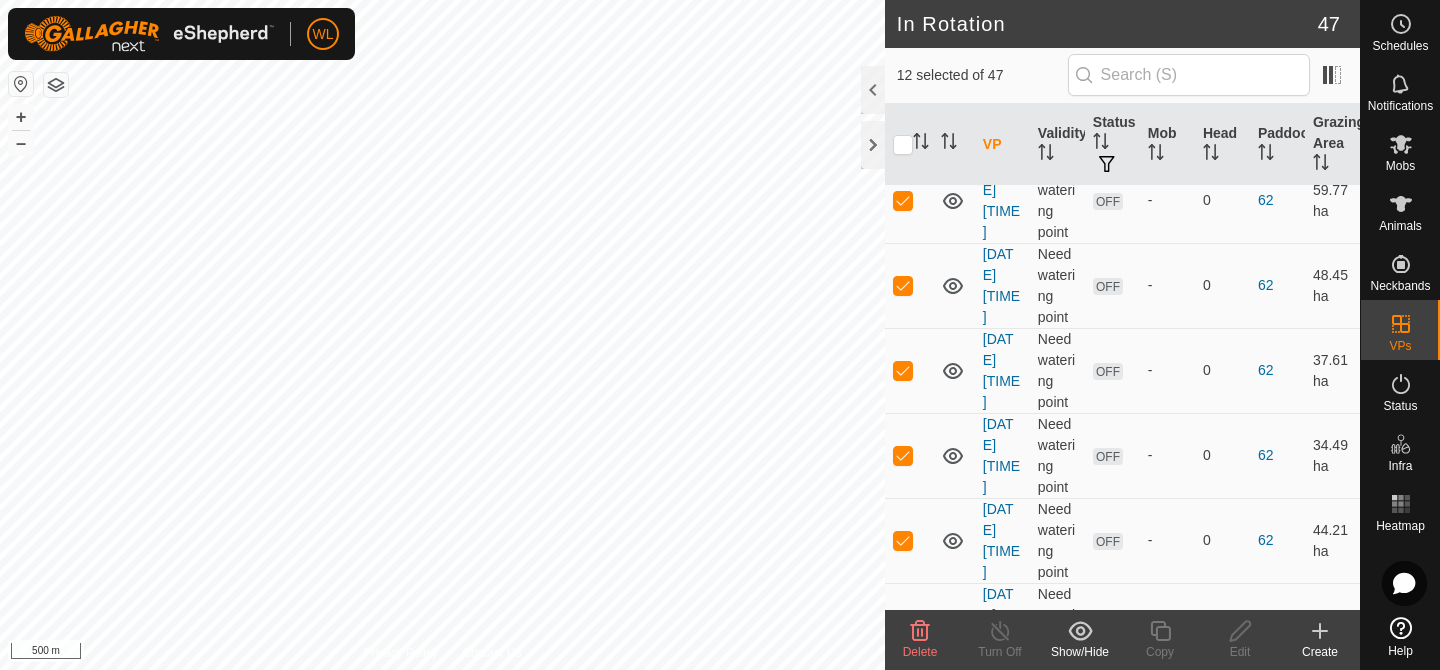 click 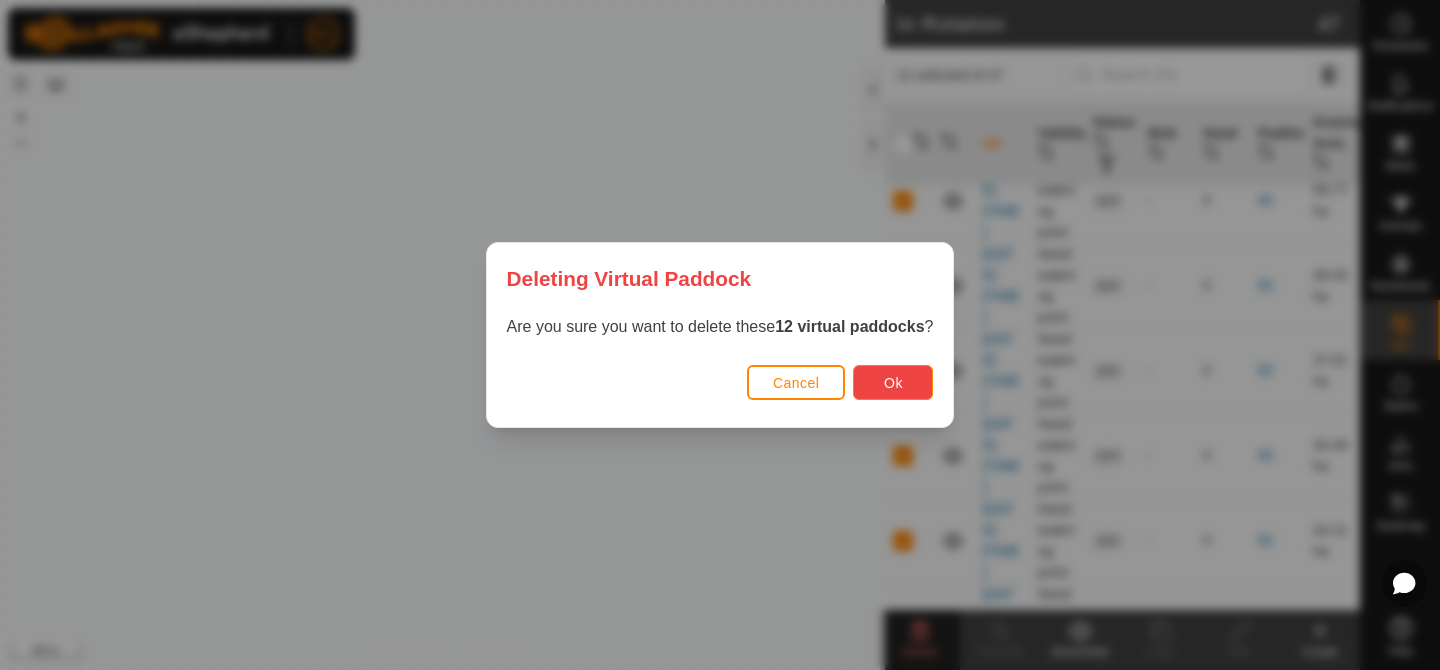 click on "Ok" at bounding box center [893, 382] 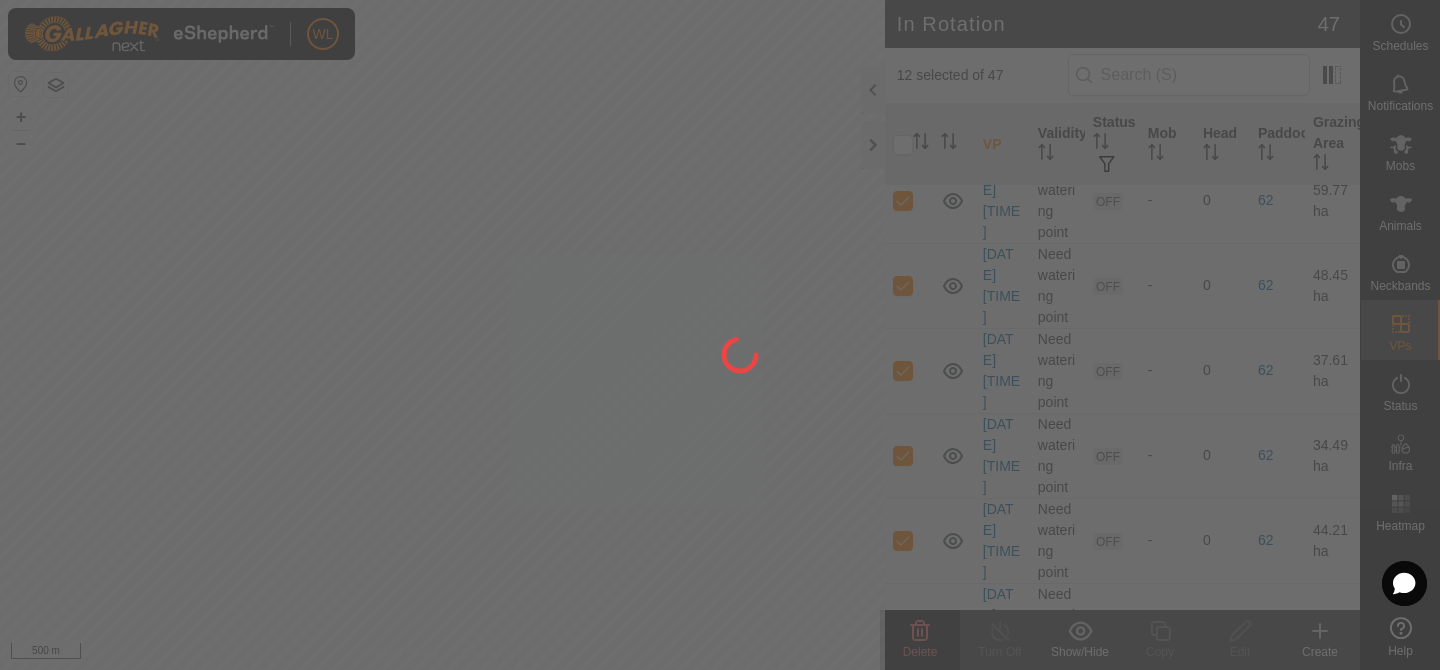 checkbox on "false" 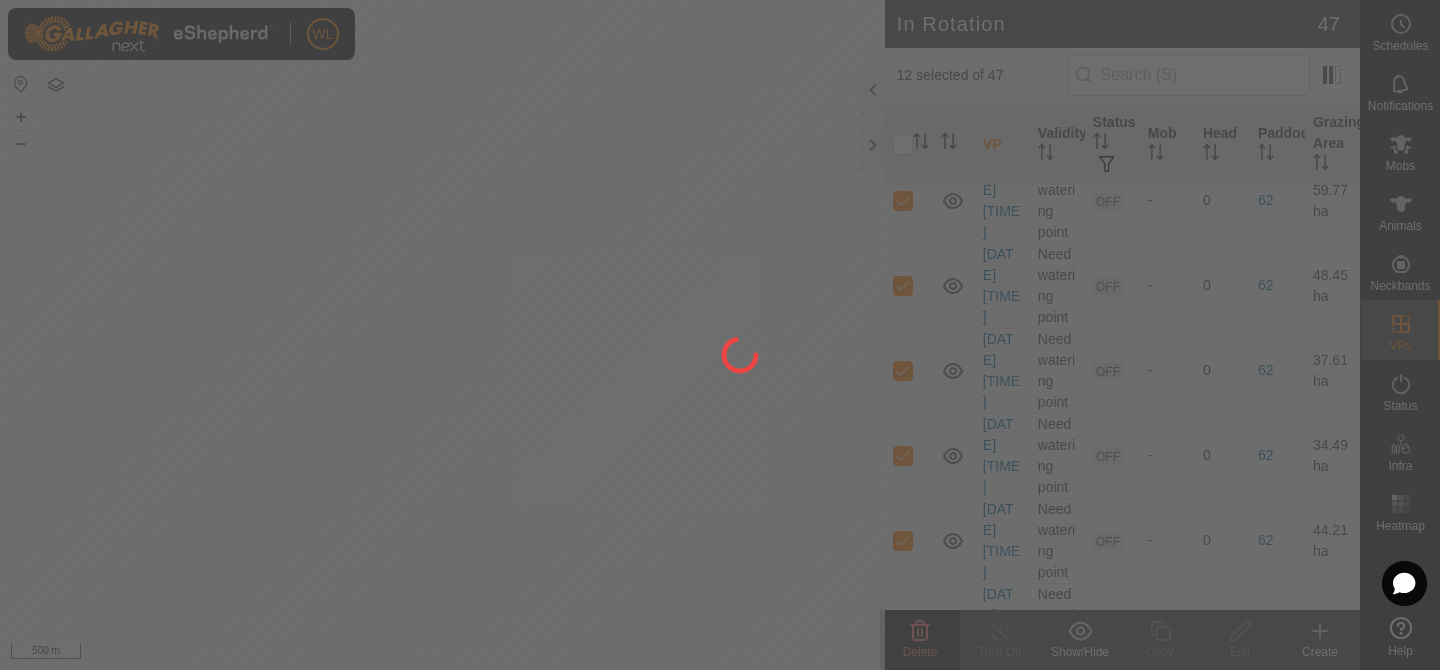 checkbox on "false" 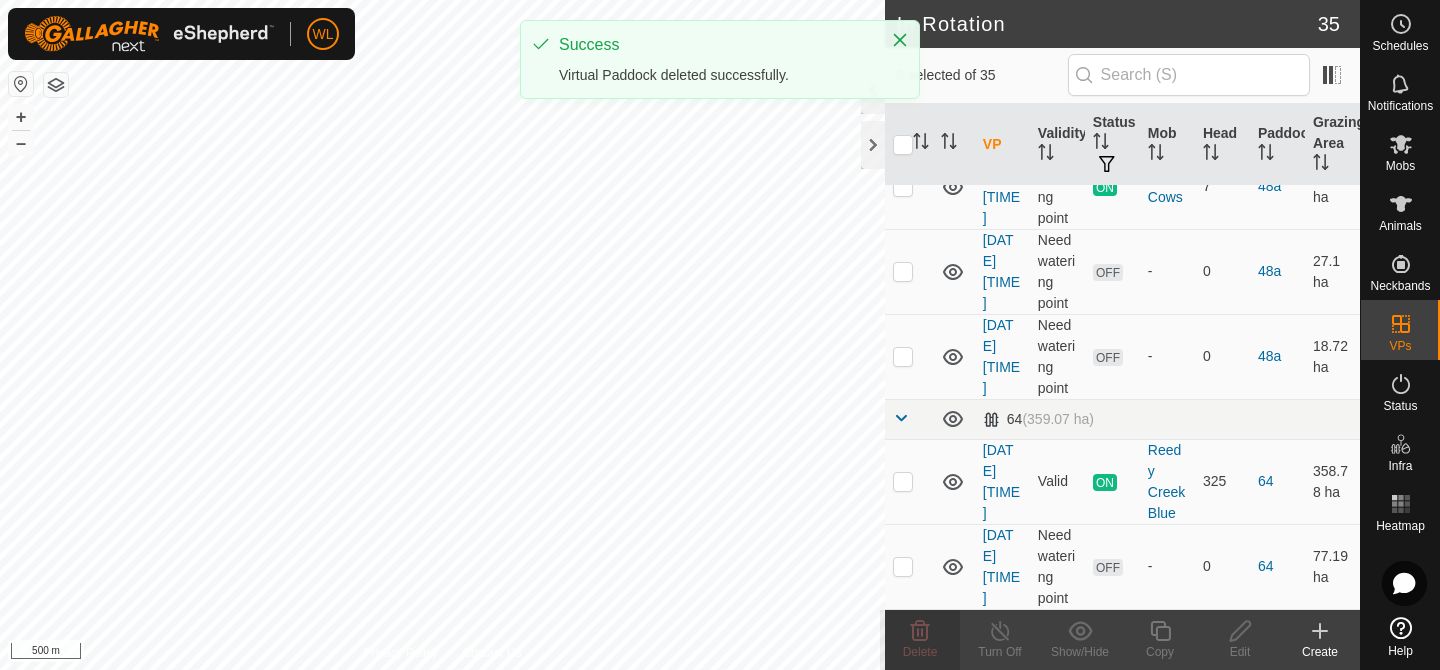 scroll, scrollTop: 3147, scrollLeft: 0, axis: vertical 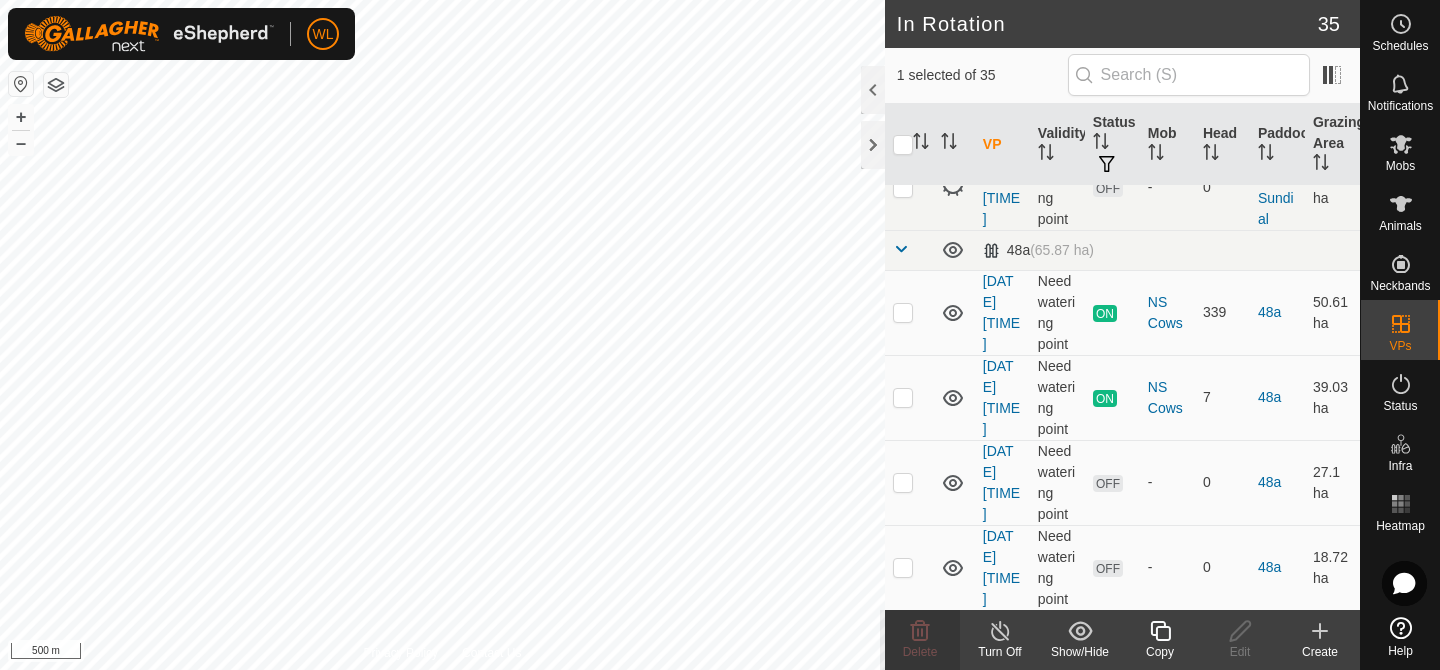 checkbox on "false" 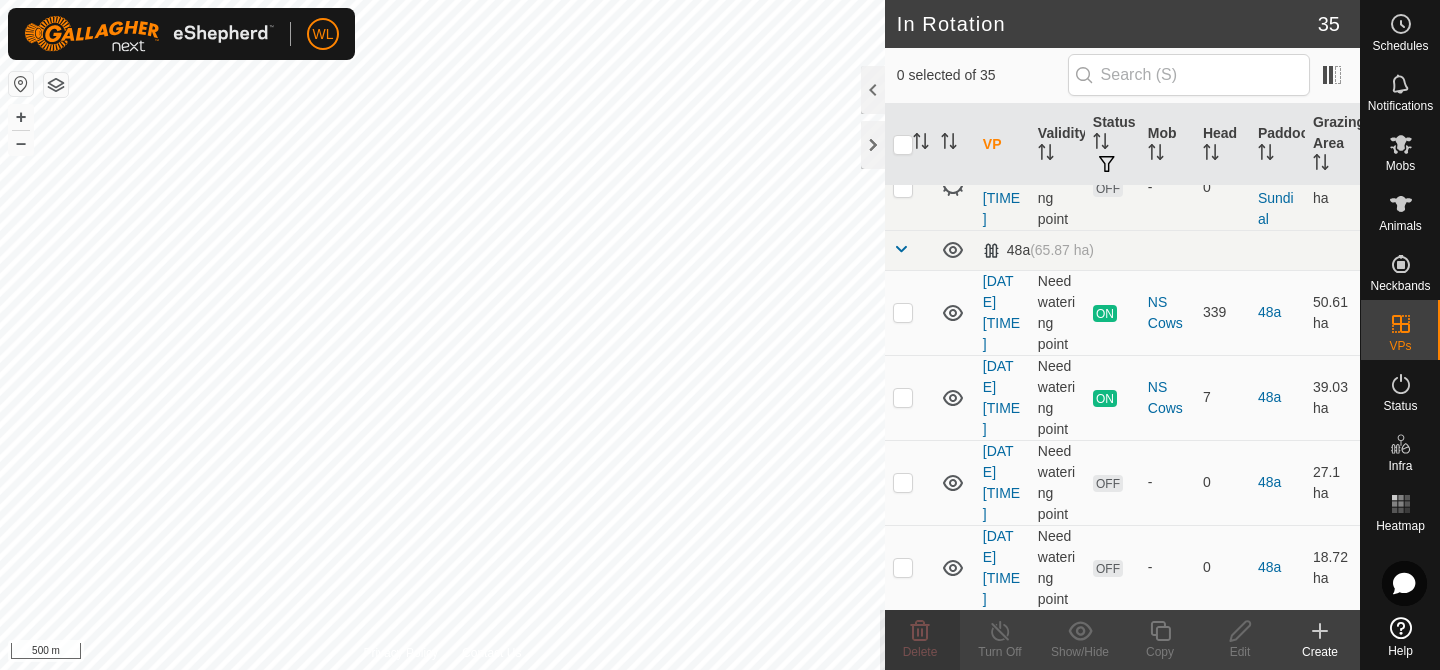 click at bounding box center (903, 777) 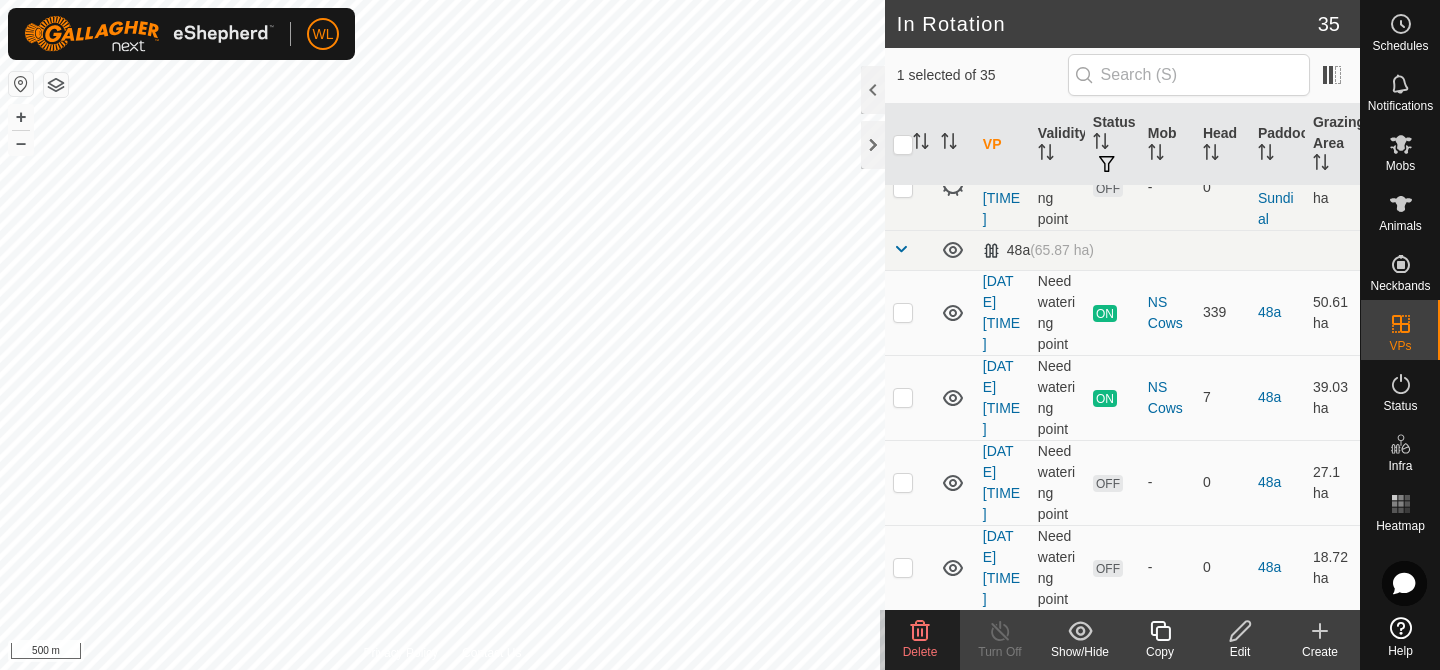 click 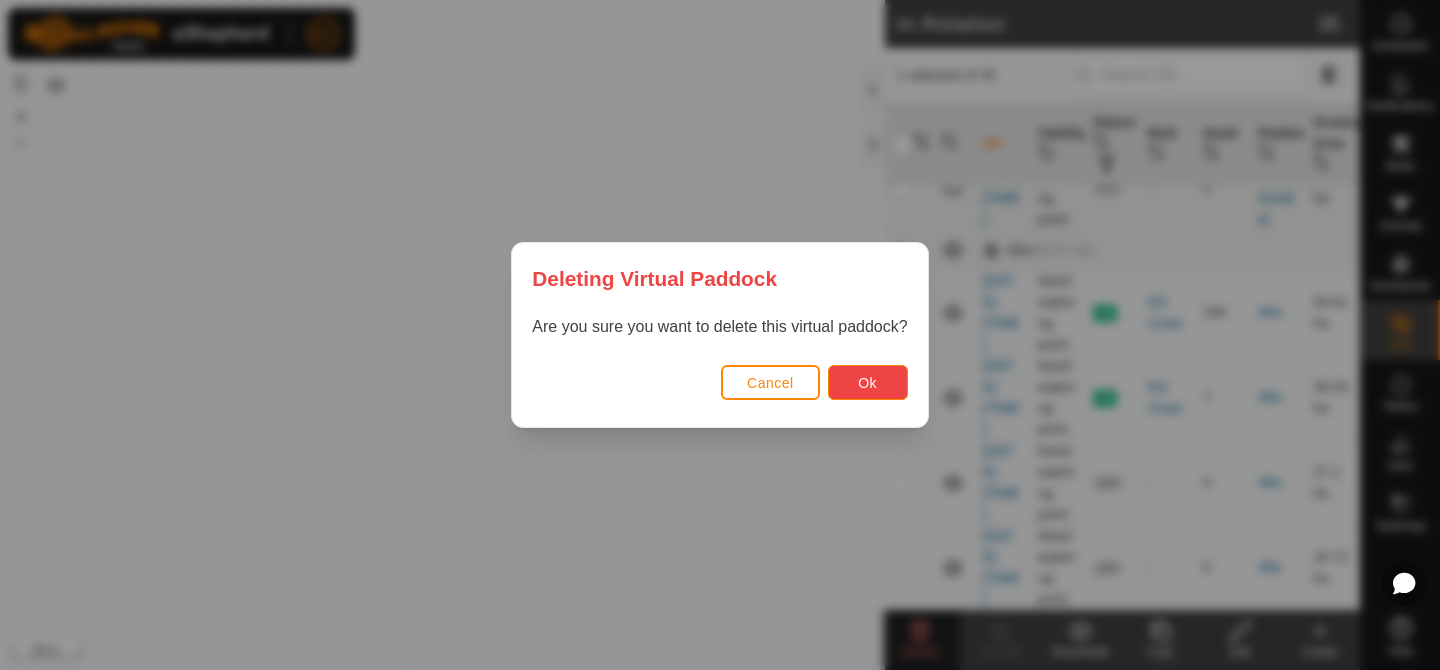 click on "Ok" at bounding box center [867, 383] 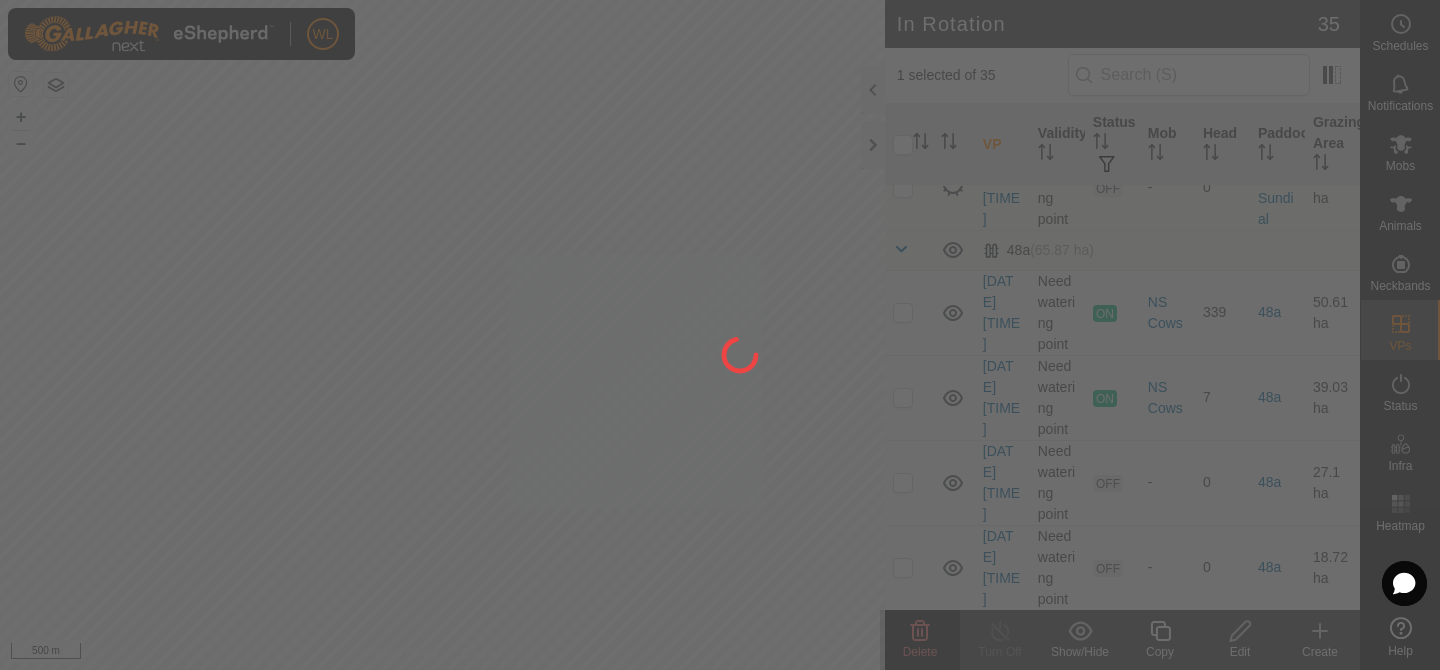checkbox on "false" 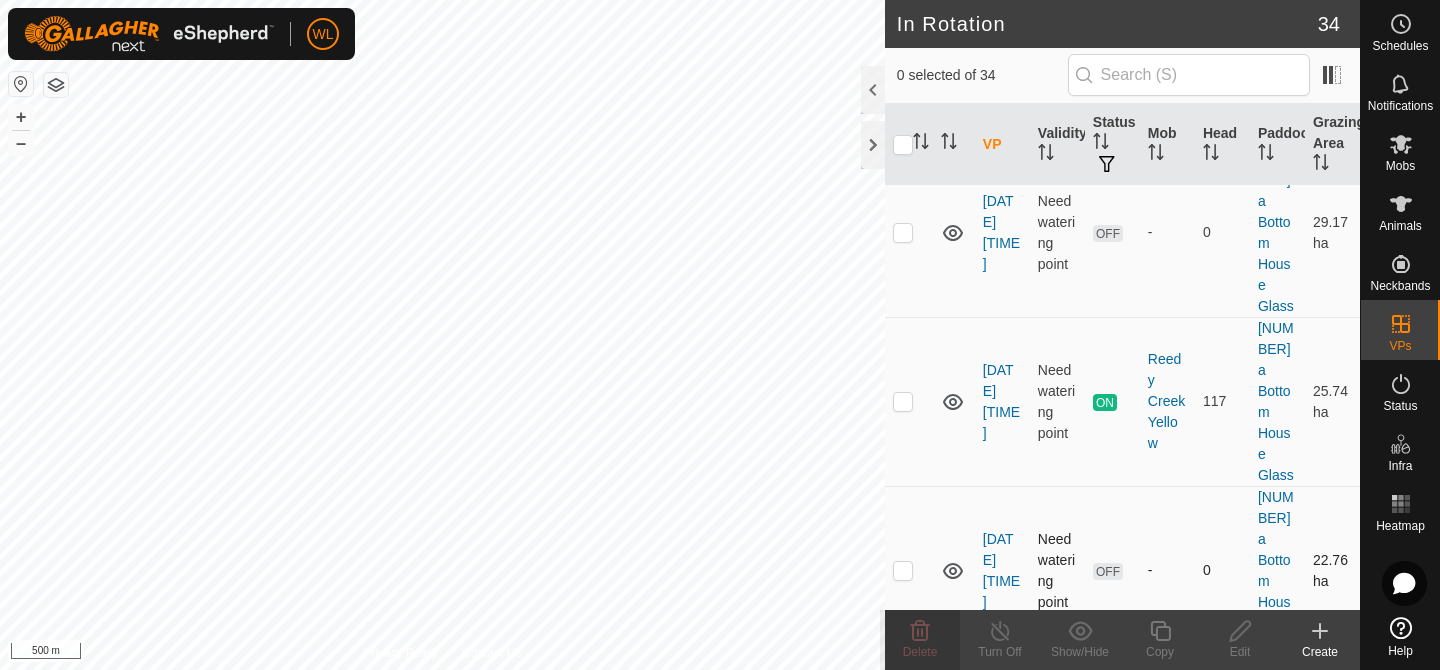 scroll, scrollTop: 991, scrollLeft: 0, axis: vertical 